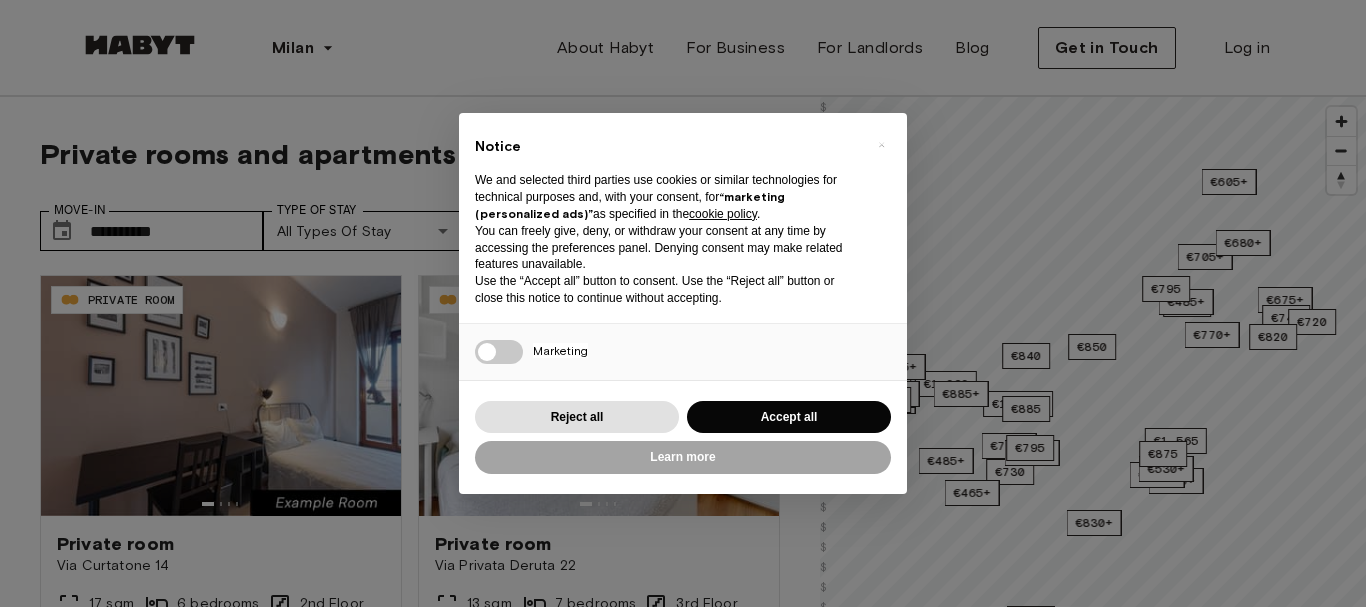 scroll, scrollTop: 0, scrollLeft: 0, axis: both 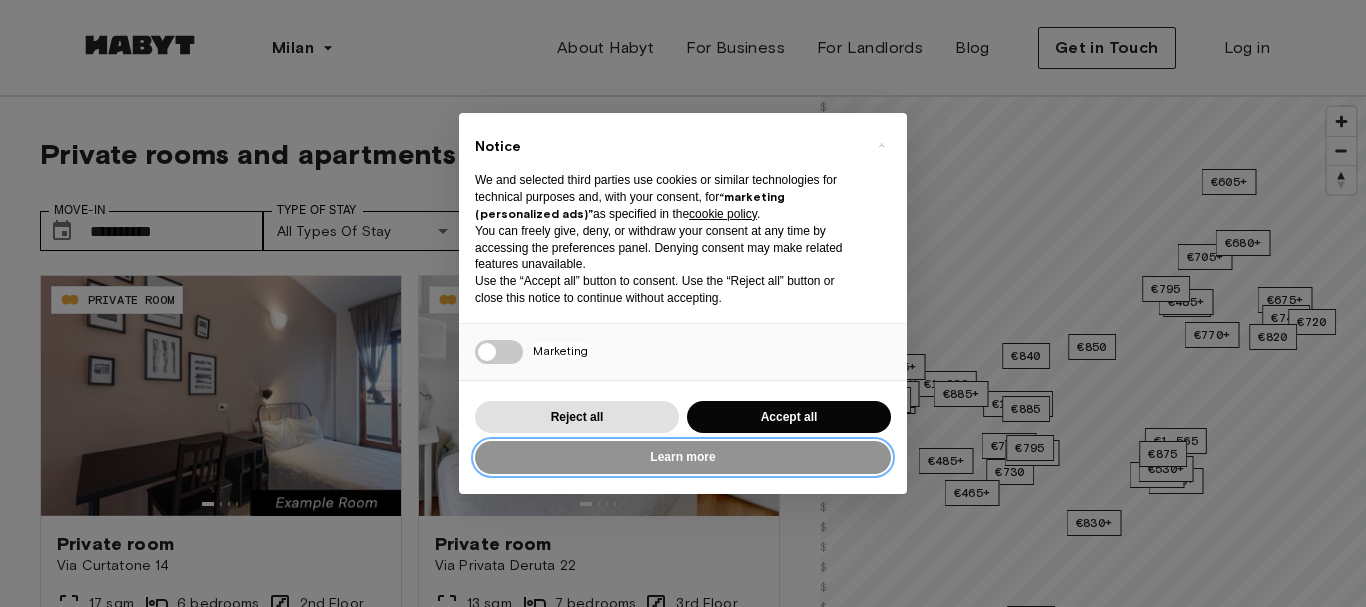 click on "Learn more" at bounding box center [683, 457] 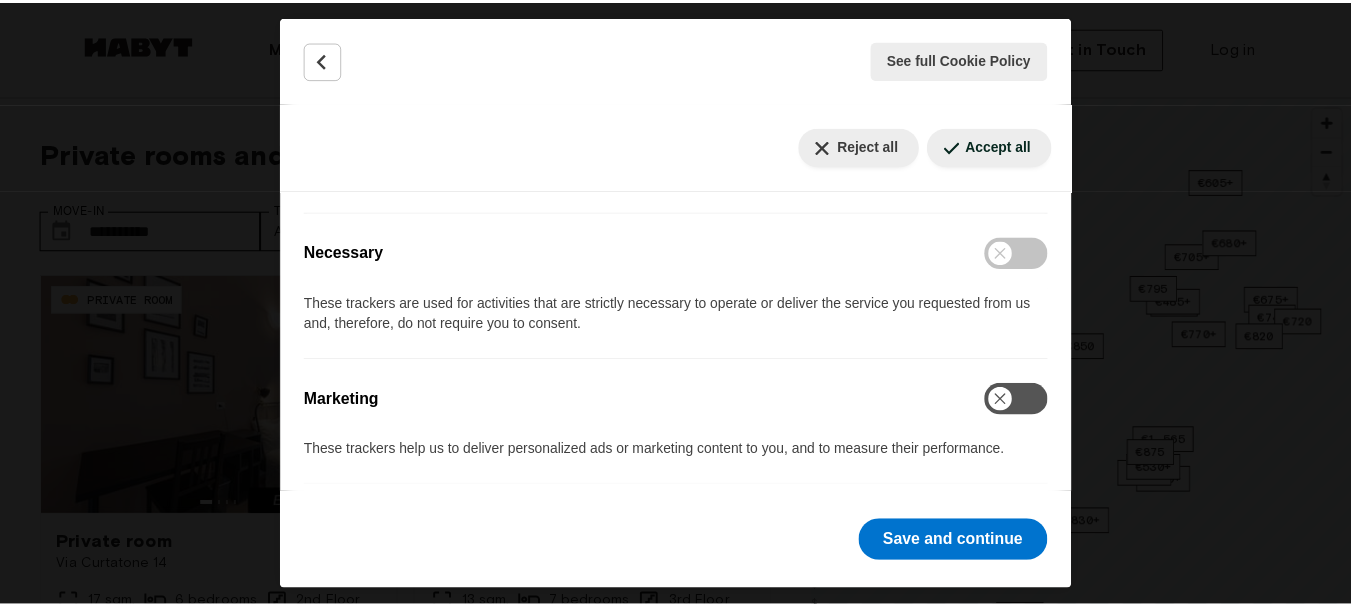 scroll, scrollTop: 381, scrollLeft: 0, axis: vertical 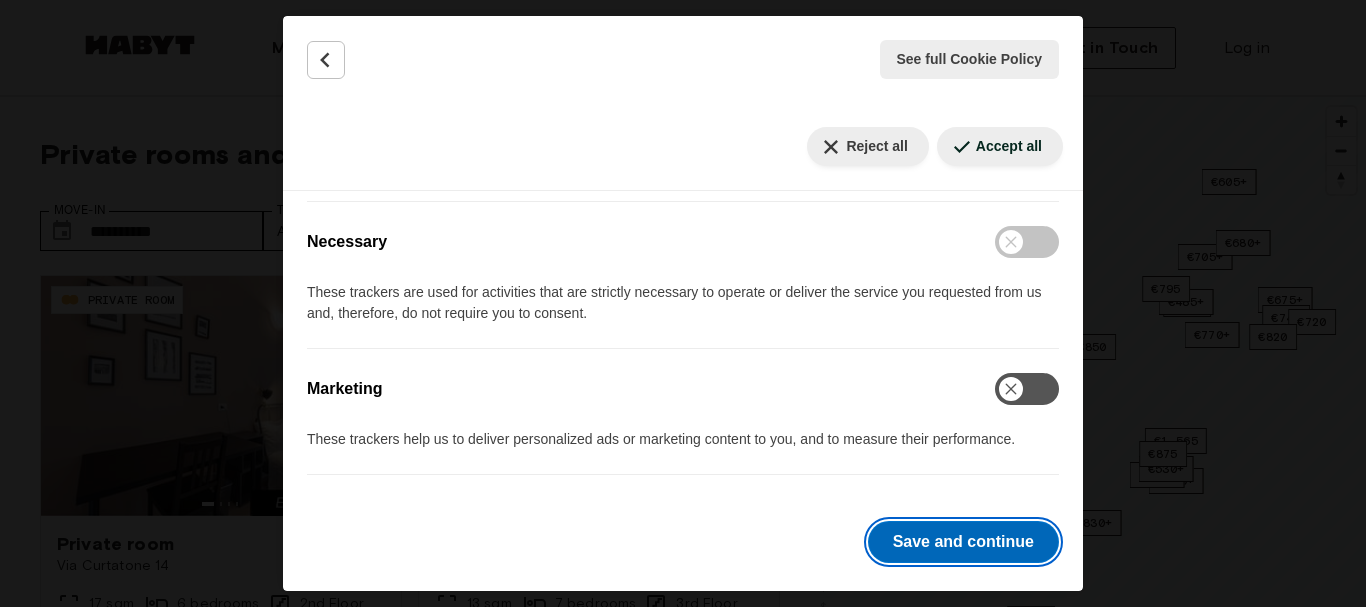 click on "Save and continue" at bounding box center (963, 542) 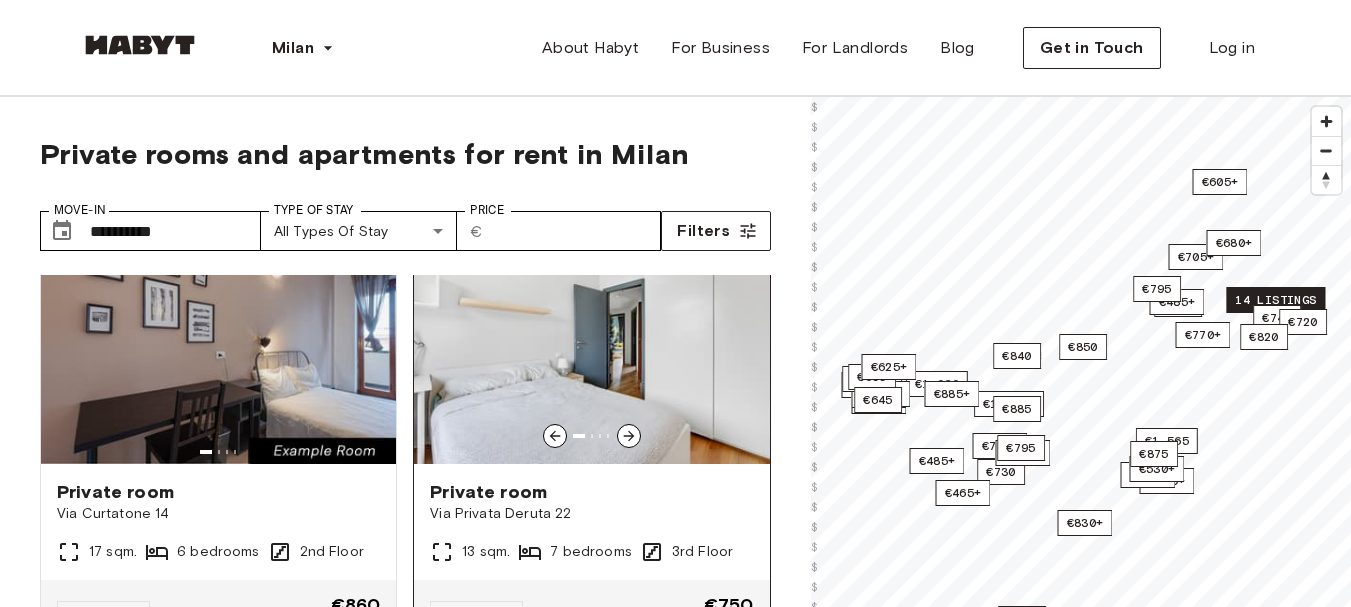 scroll, scrollTop: 100, scrollLeft: 0, axis: vertical 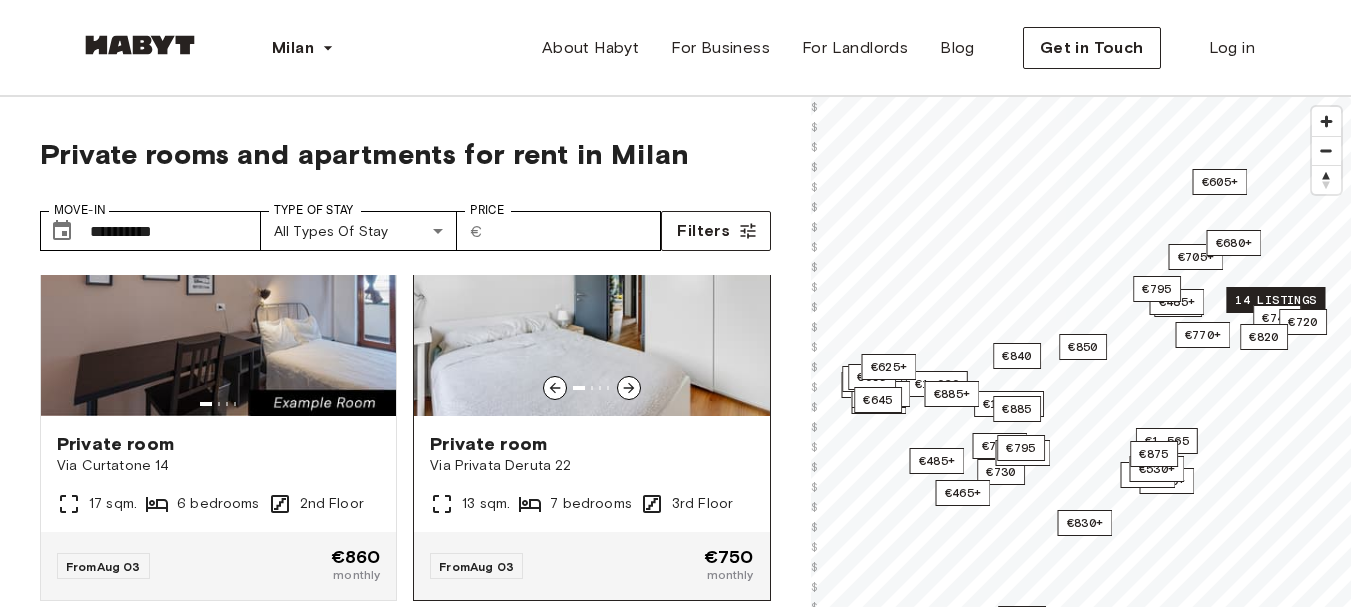 click at bounding box center (591, 296) 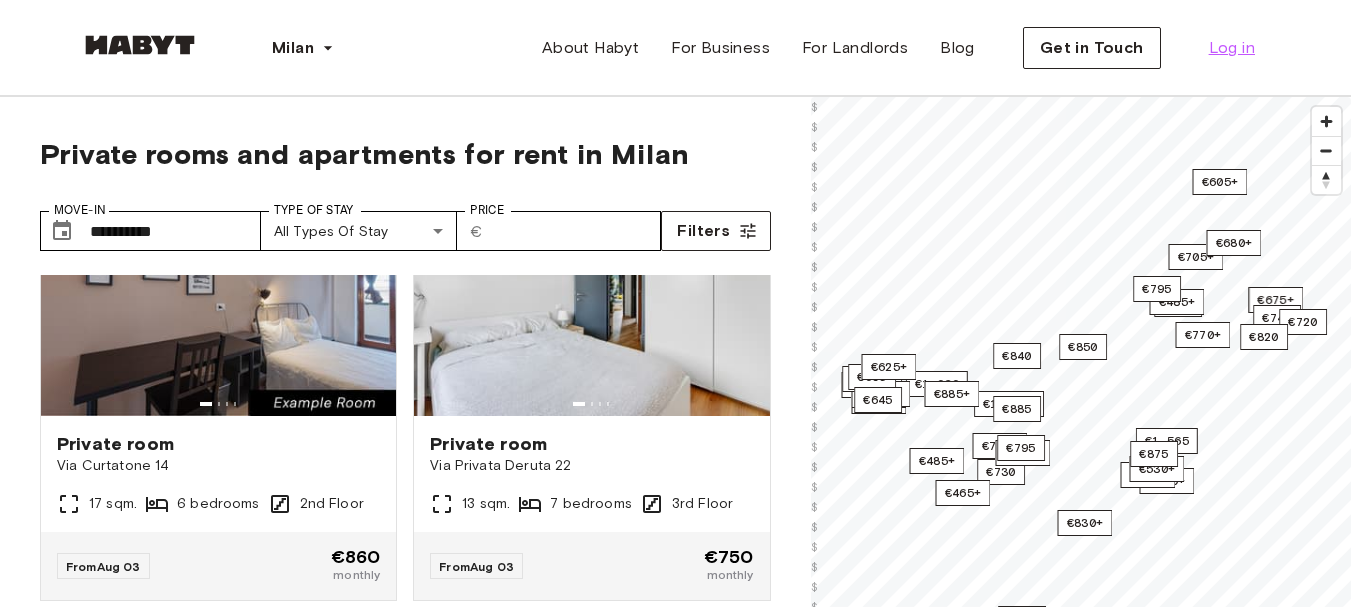 click on "Log in" at bounding box center (1232, 48) 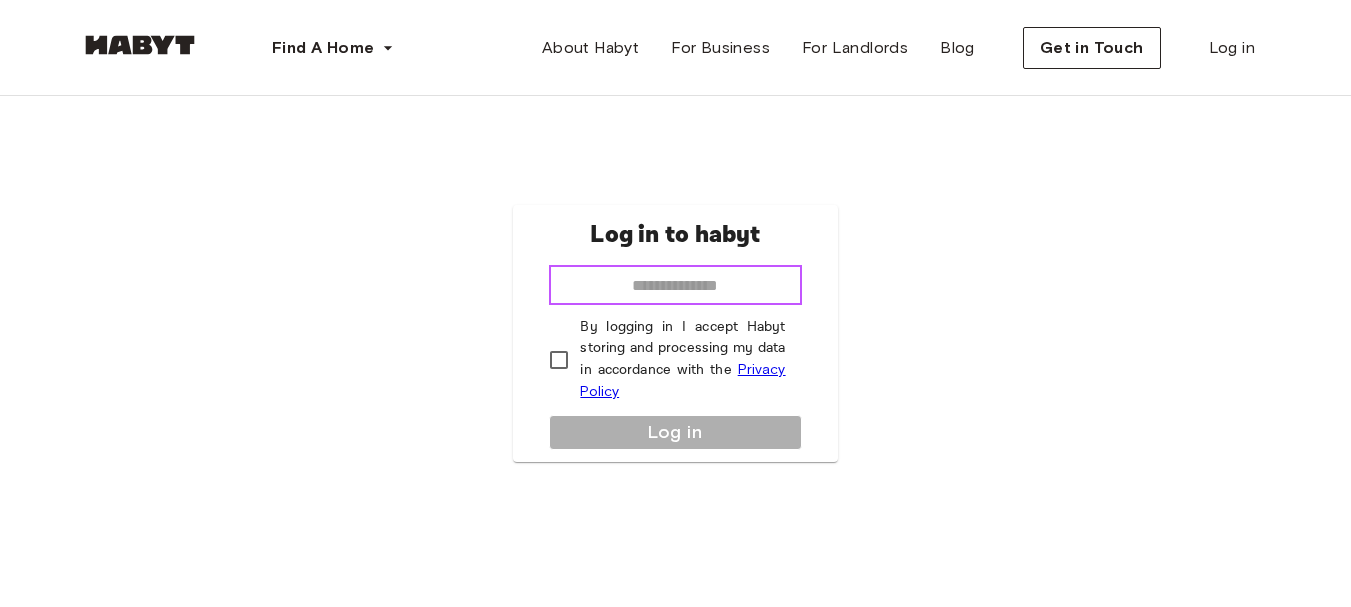 click at bounding box center [675, 285] 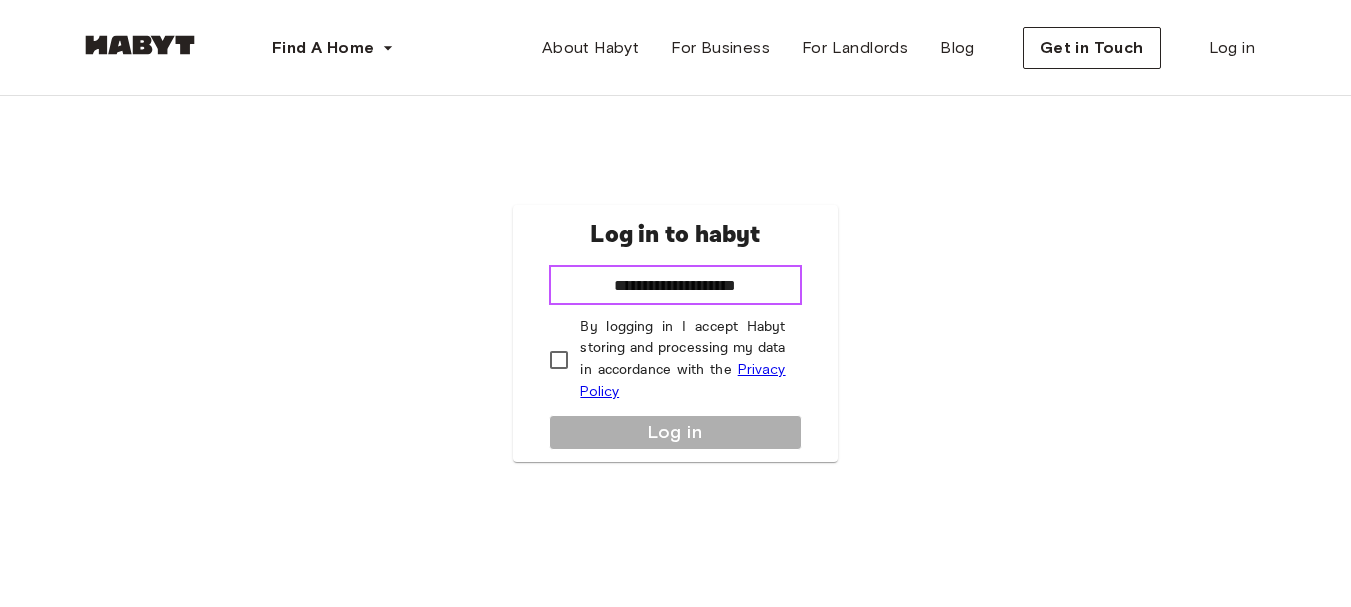type on "**********" 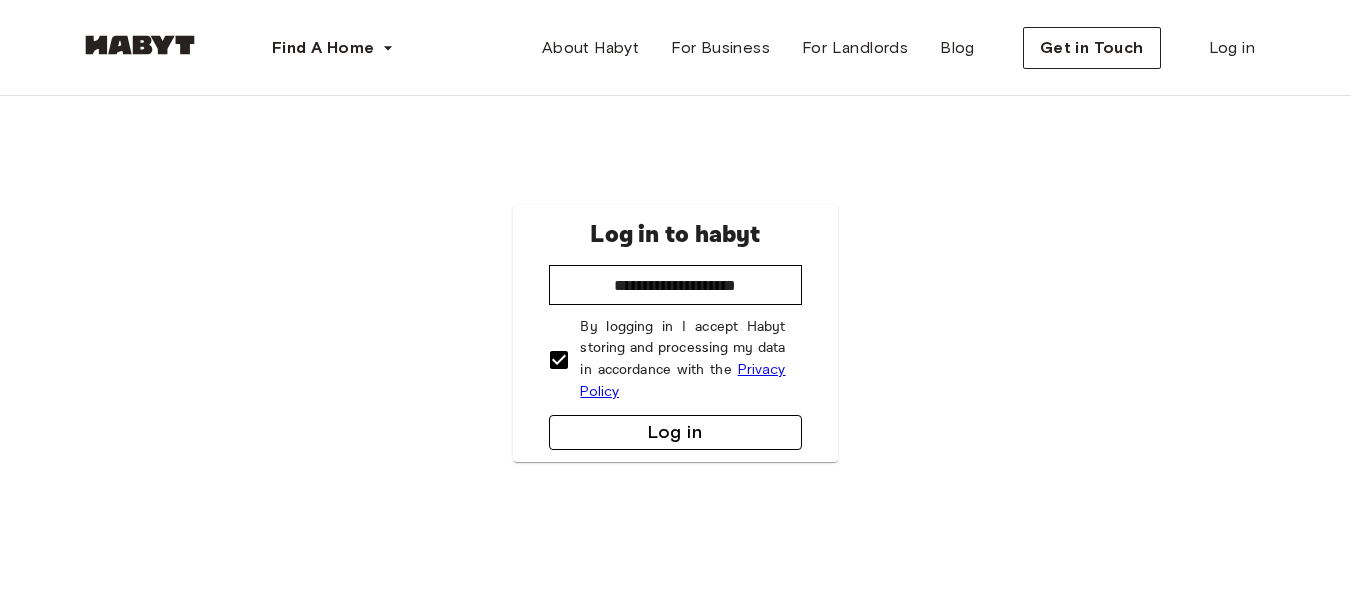 click on "Log in" at bounding box center (675, 432) 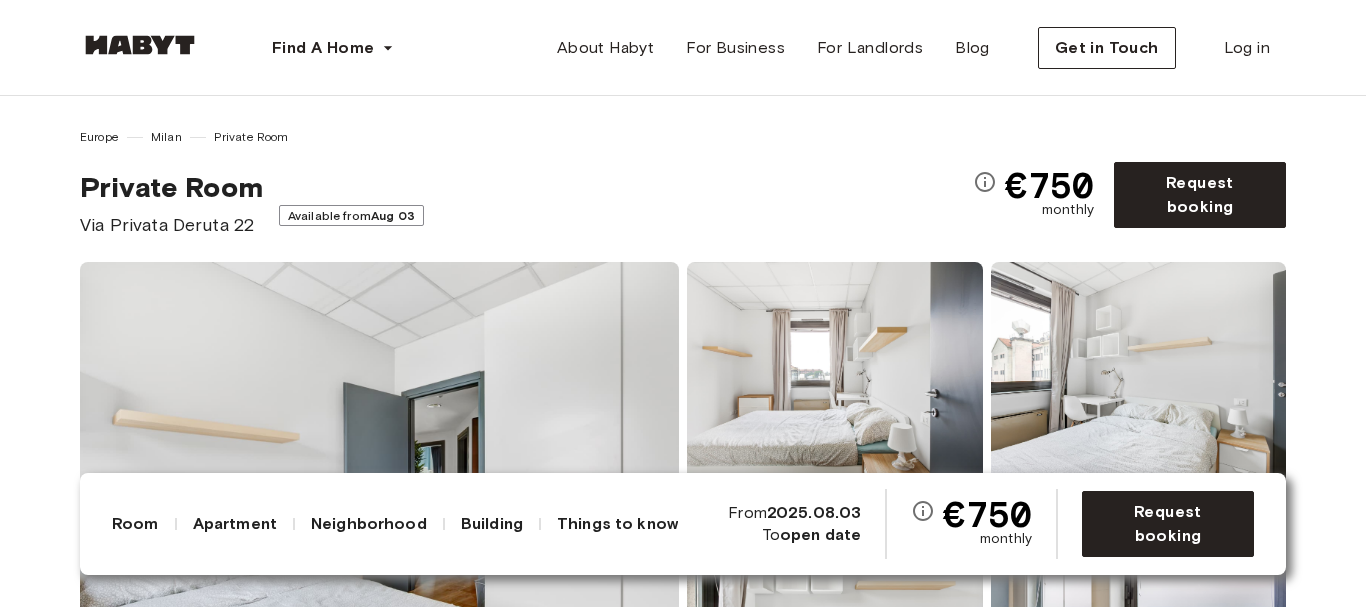 scroll, scrollTop: 0, scrollLeft: 0, axis: both 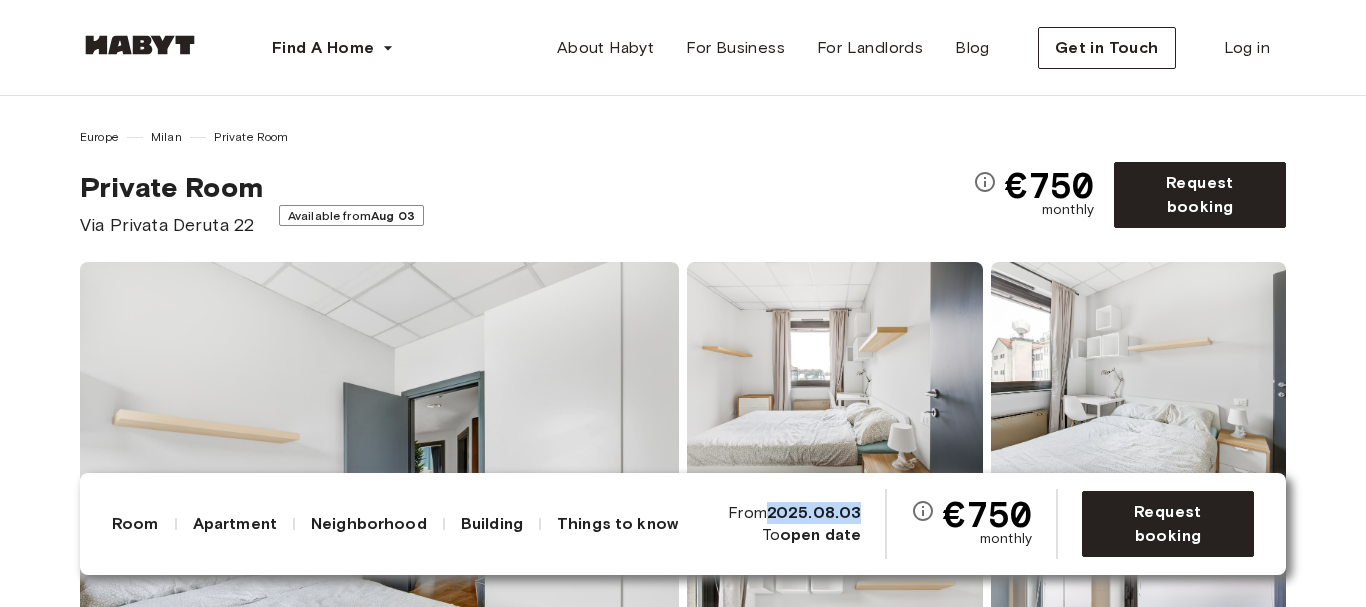 click on "2025.08.03" at bounding box center (814, 512) 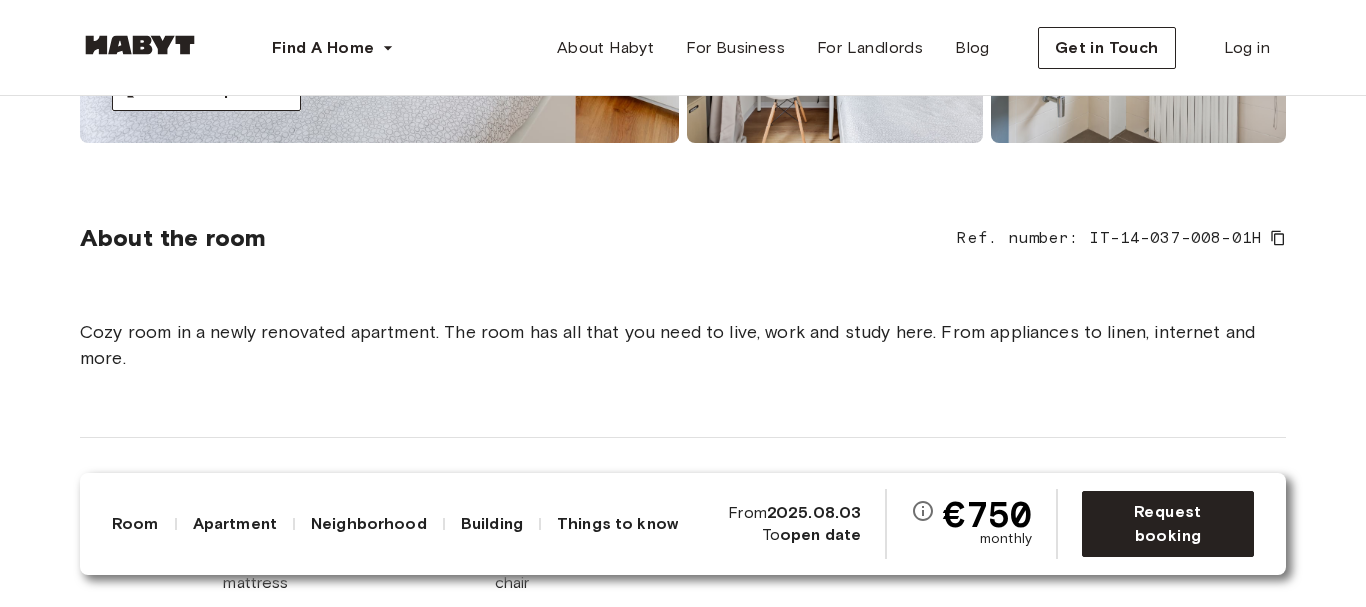scroll, scrollTop: 600, scrollLeft: 0, axis: vertical 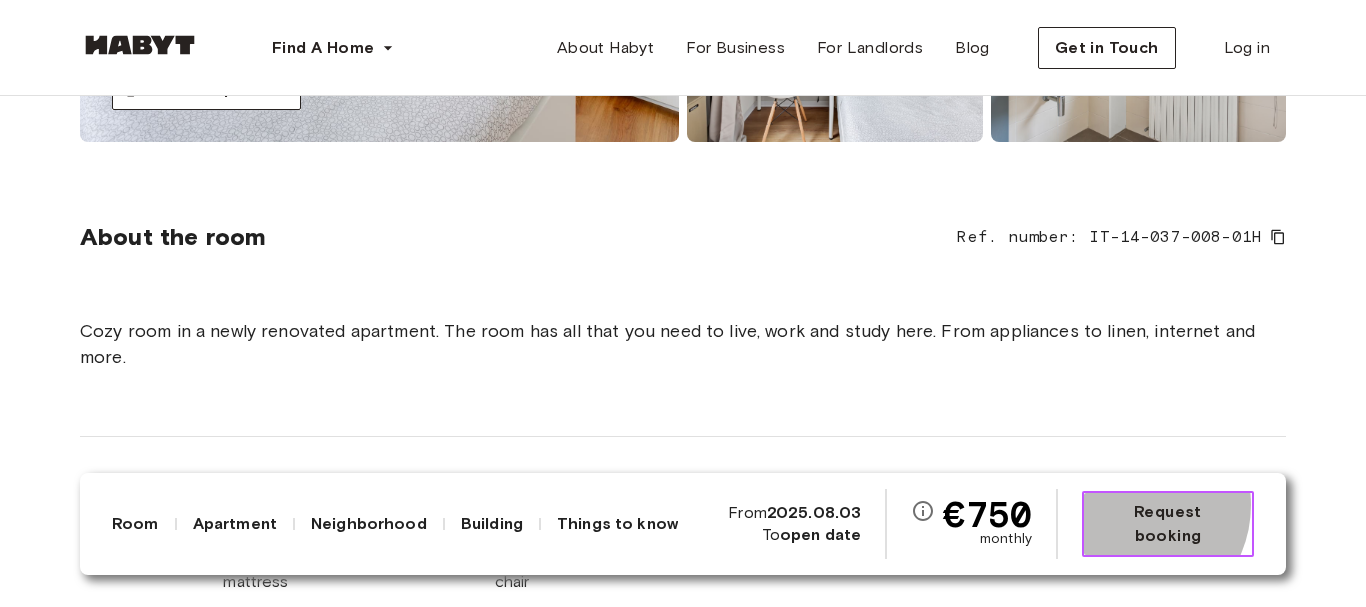 click on "Request booking" at bounding box center [1168, 524] 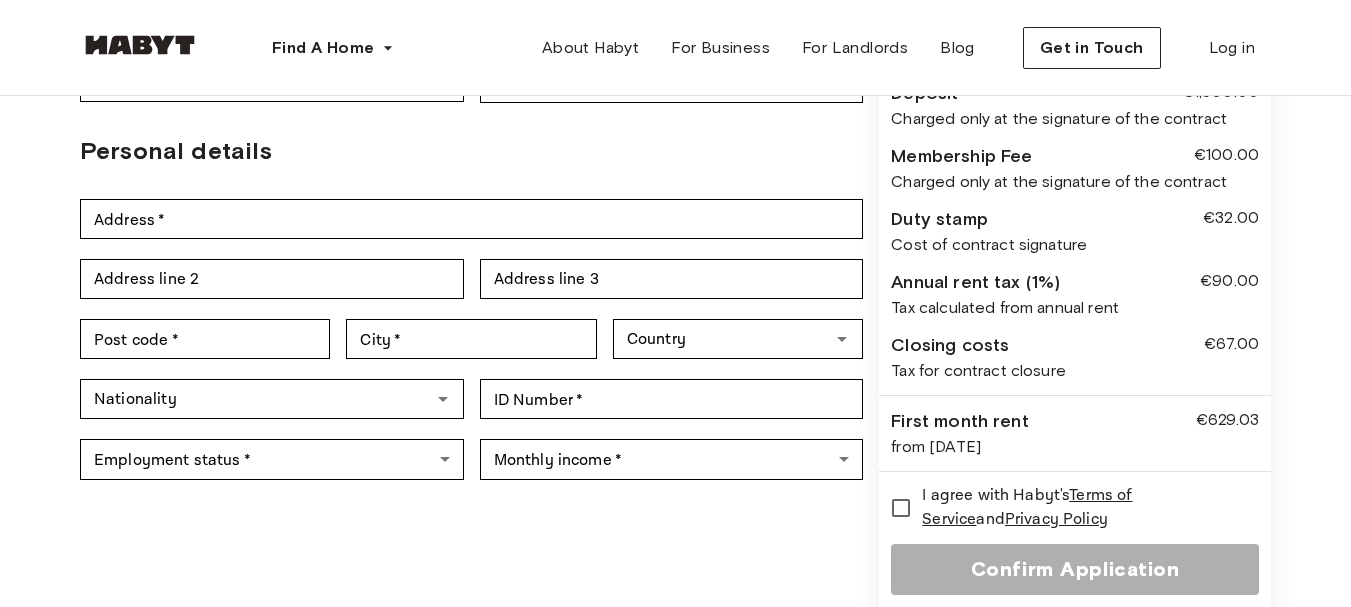 scroll, scrollTop: 400, scrollLeft: 0, axis: vertical 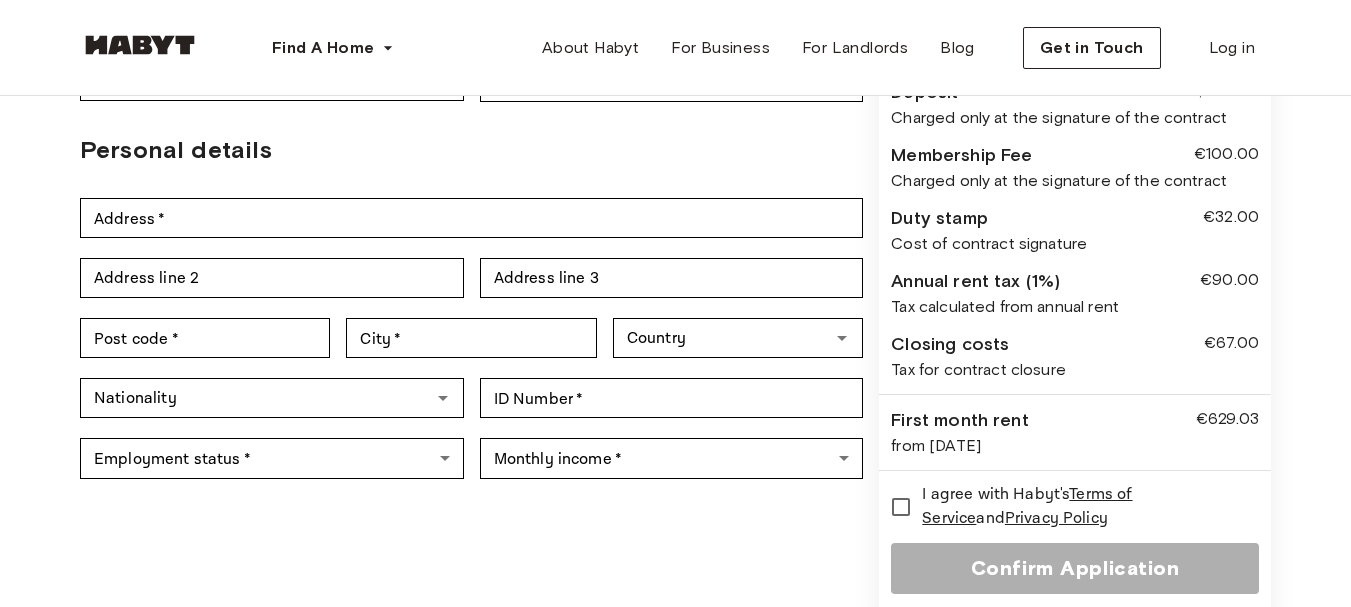 click on "from Aug 6, 2025" at bounding box center [1075, 446] 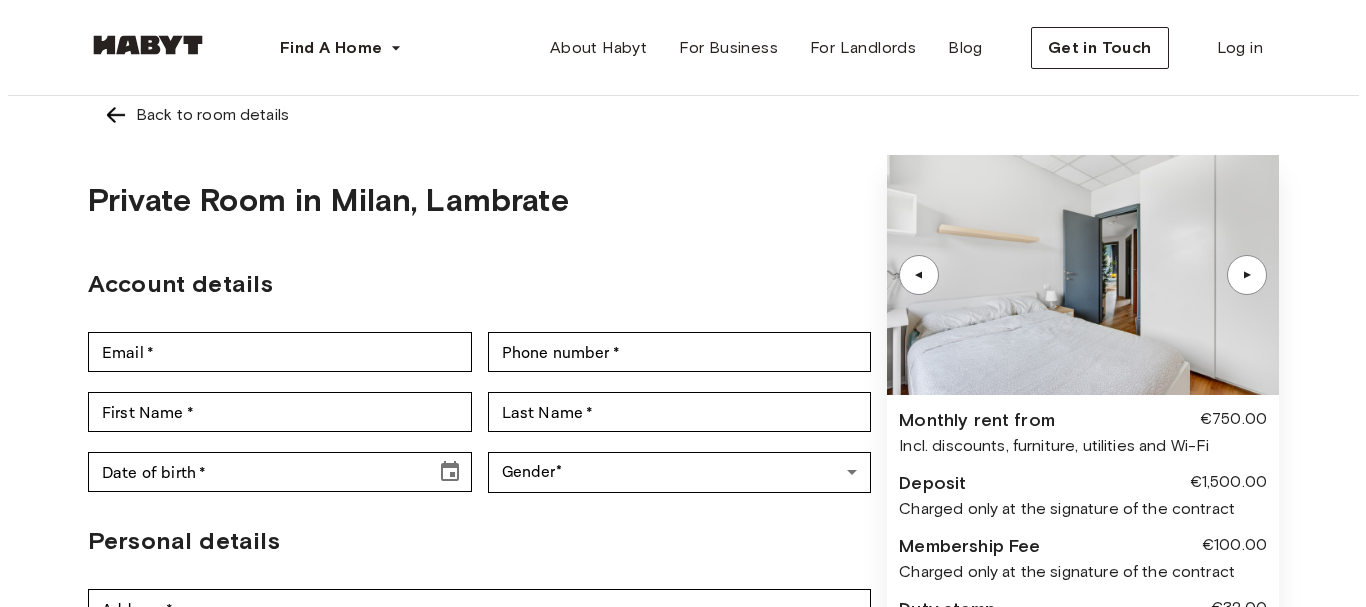 scroll, scrollTop: 0, scrollLeft: 0, axis: both 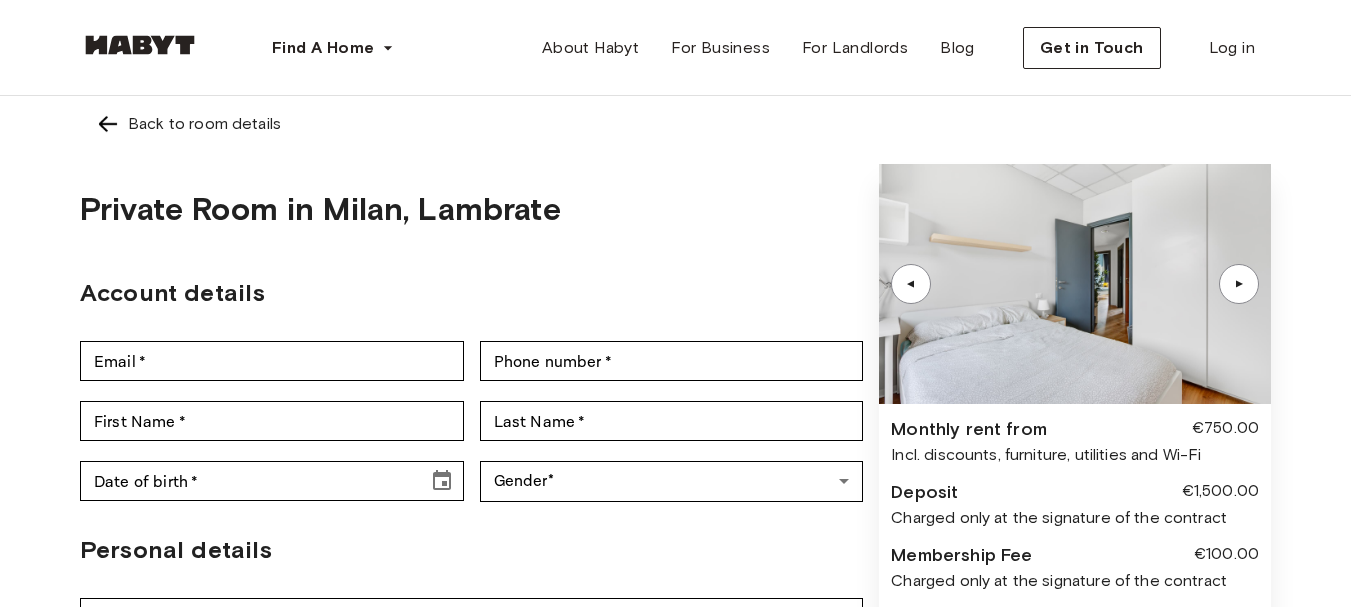 click at bounding box center [108, 124] 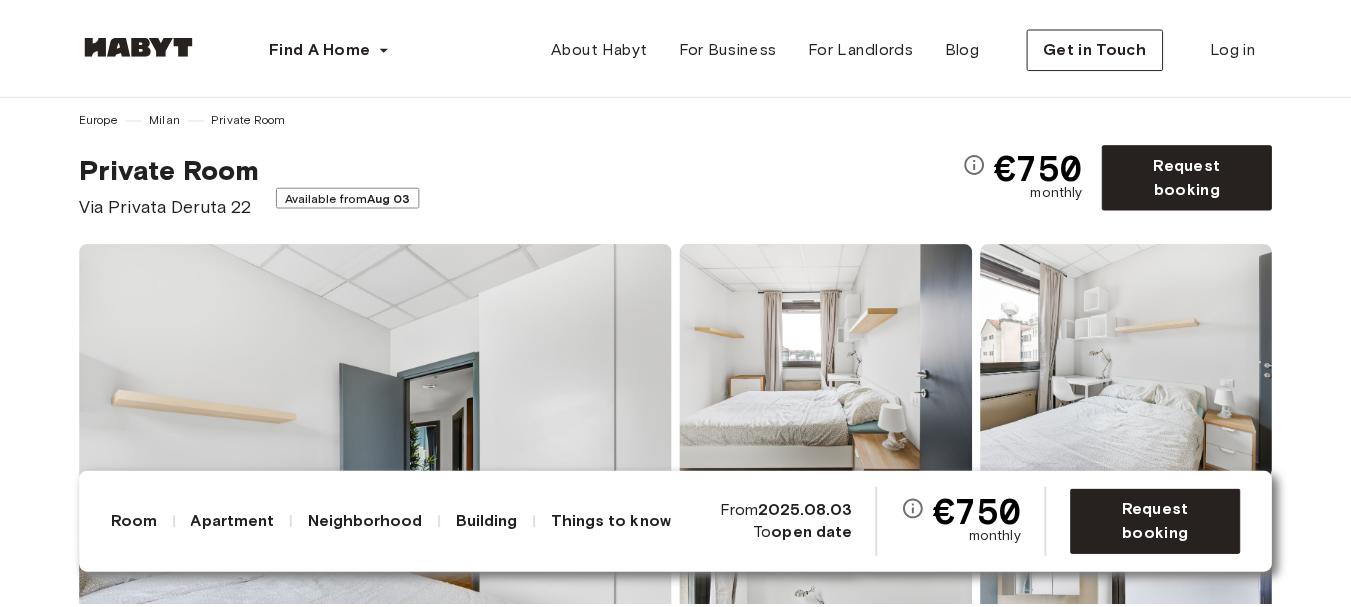 scroll, scrollTop: 0, scrollLeft: 0, axis: both 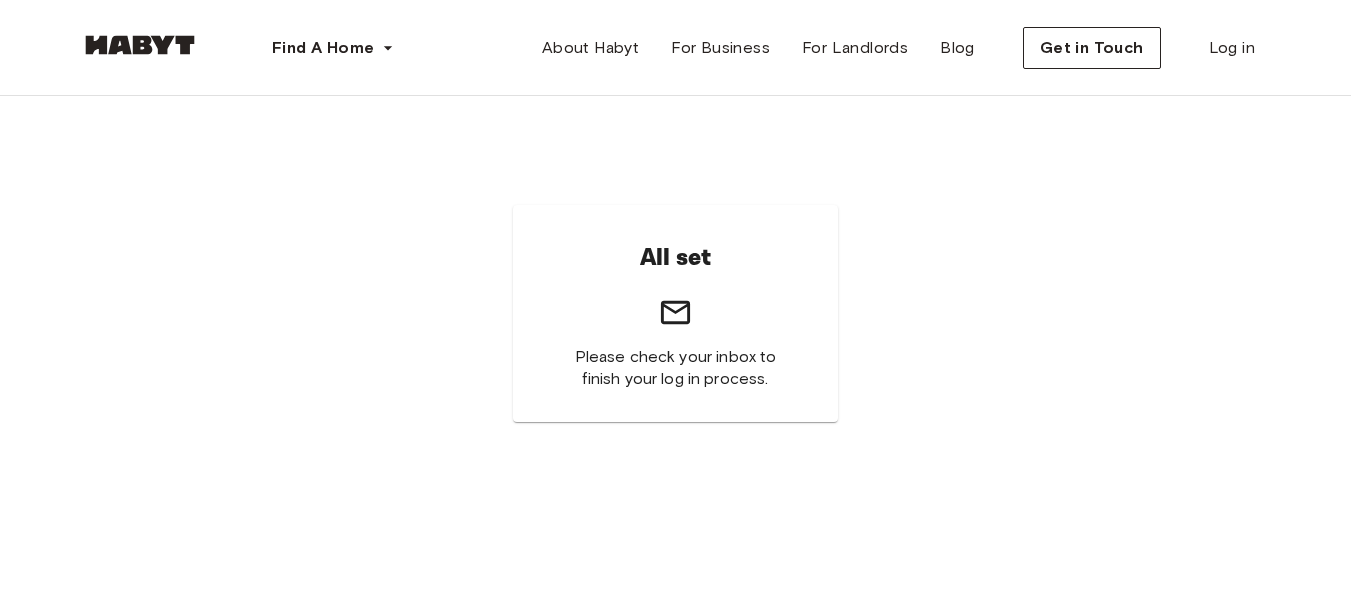 click 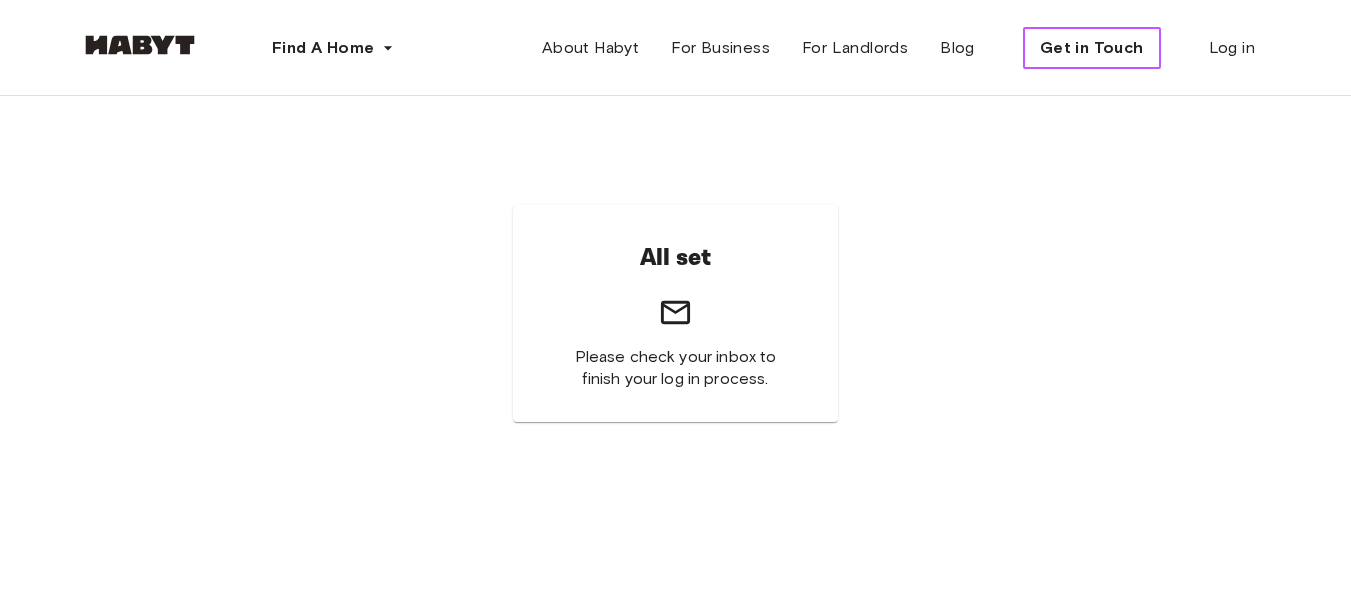 click on "Get in Touch" at bounding box center (1092, 48) 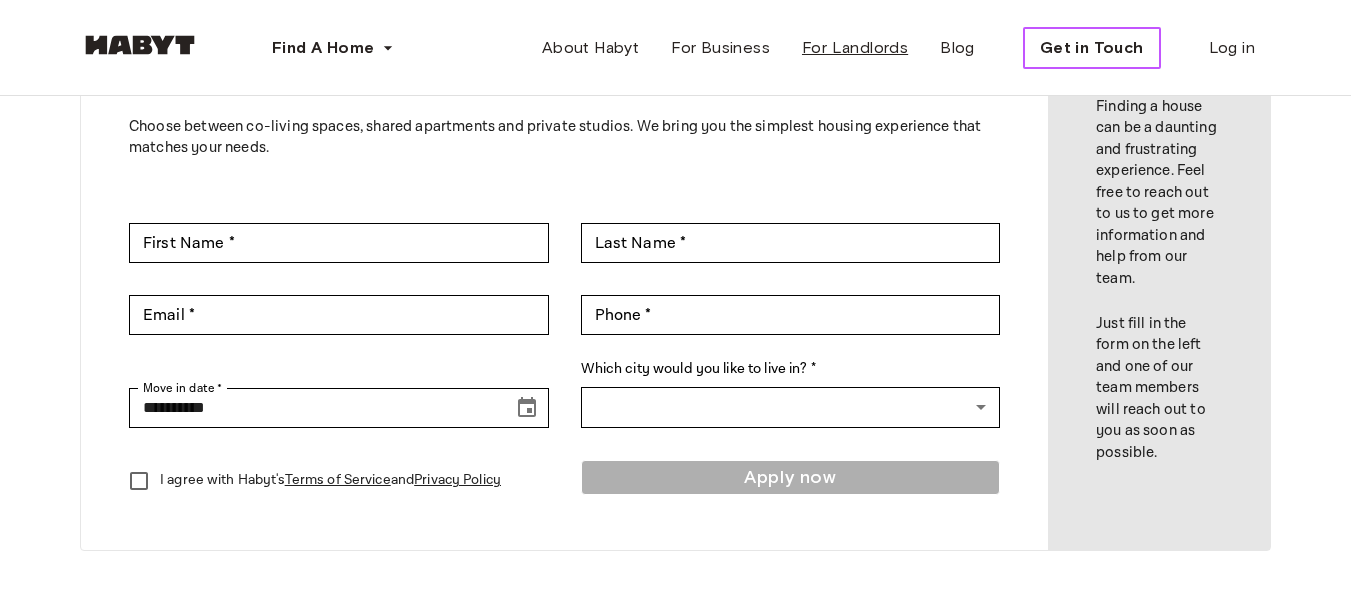 scroll, scrollTop: 0, scrollLeft: 0, axis: both 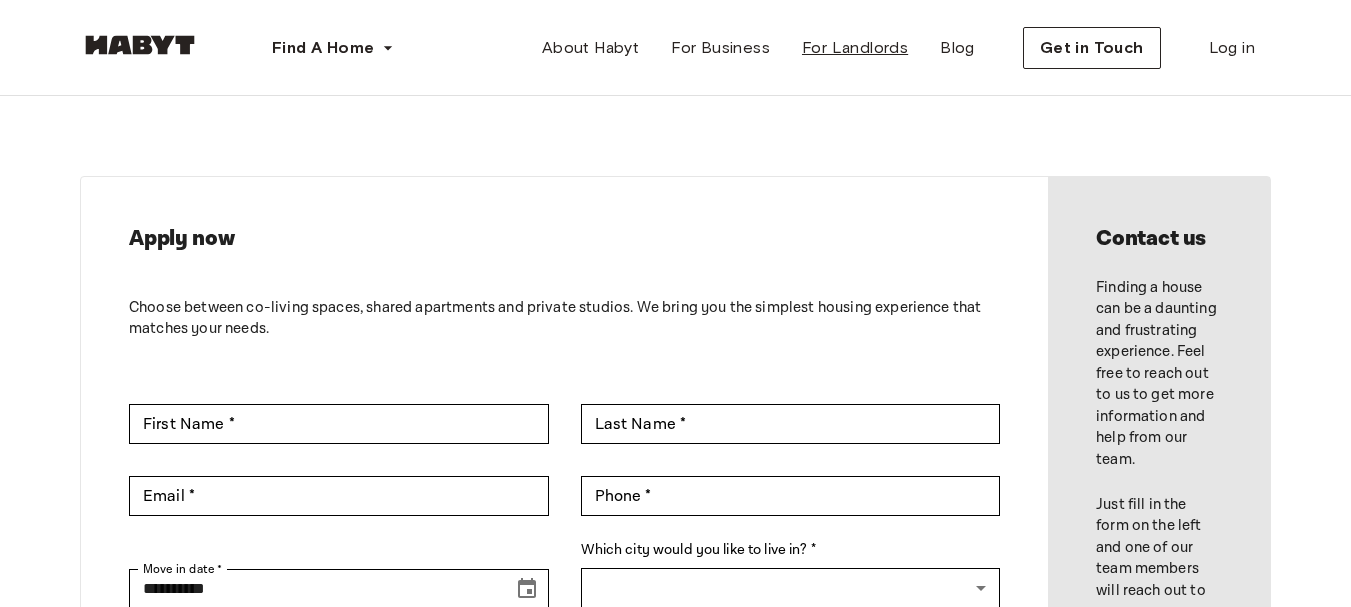 type on "******" 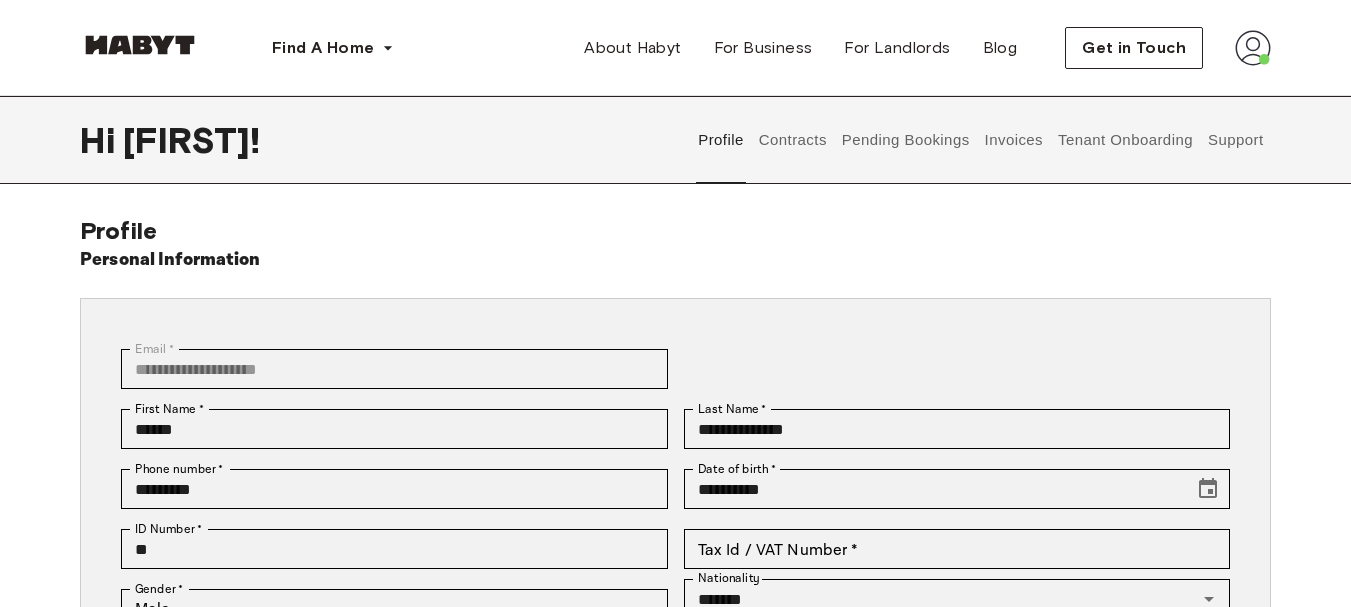 scroll, scrollTop: 0, scrollLeft: 0, axis: both 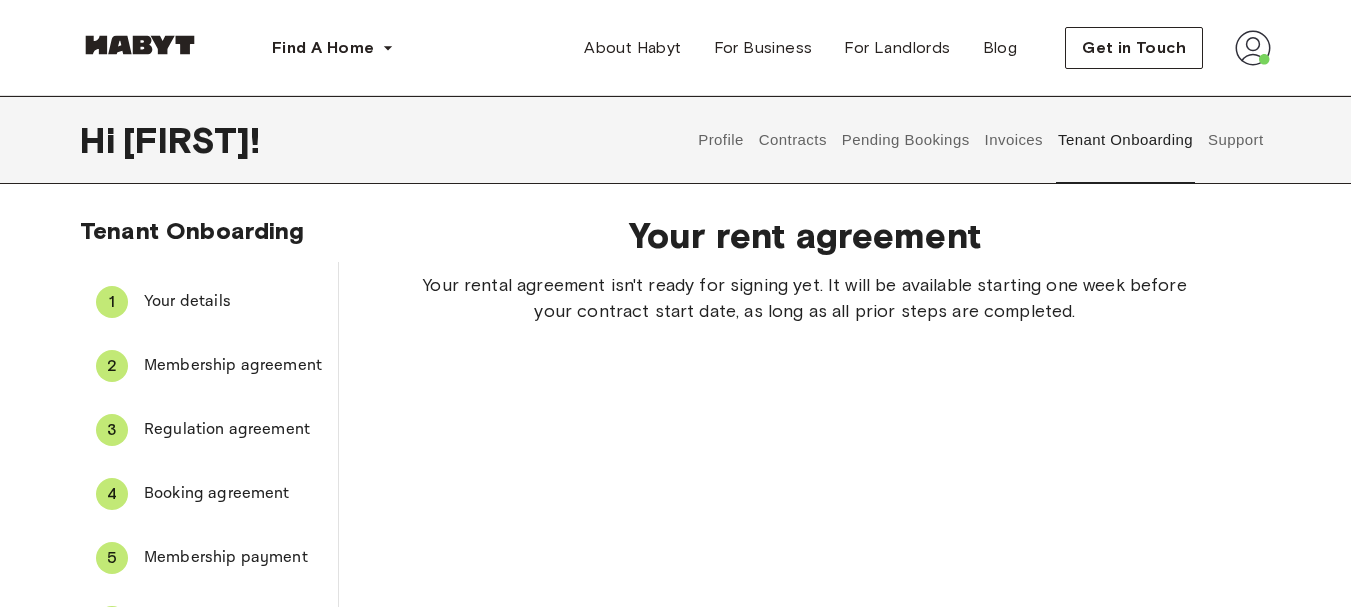 click at bounding box center (1253, 48) 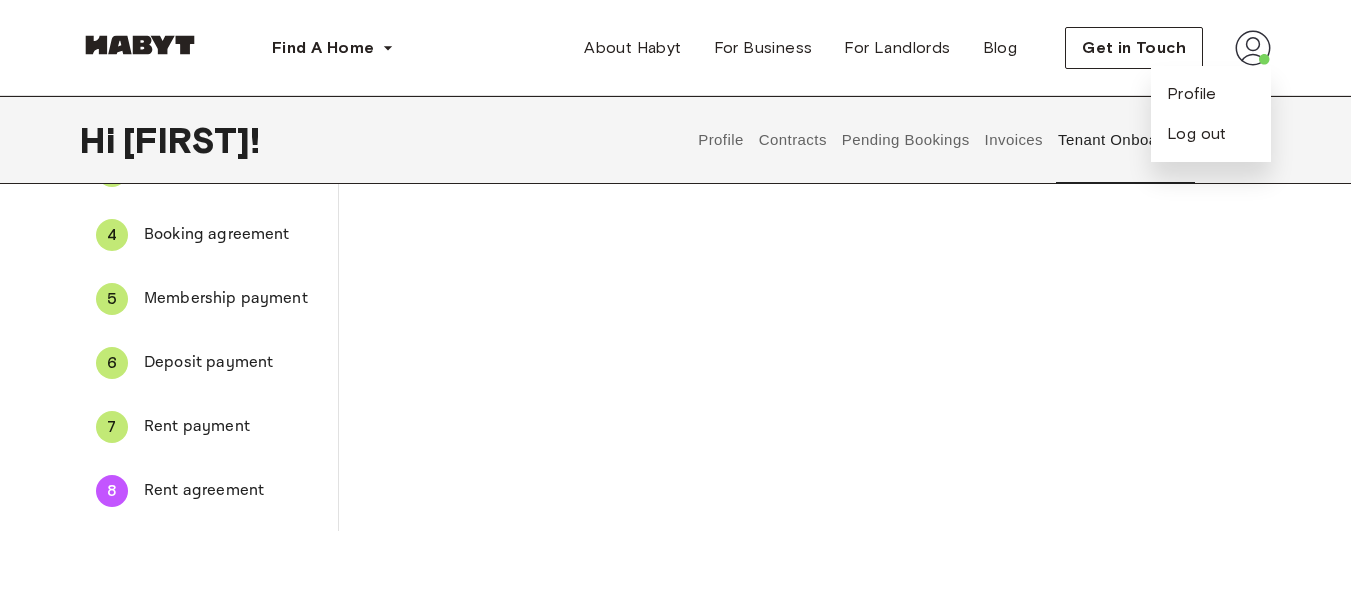 scroll, scrollTop: 300, scrollLeft: 0, axis: vertical 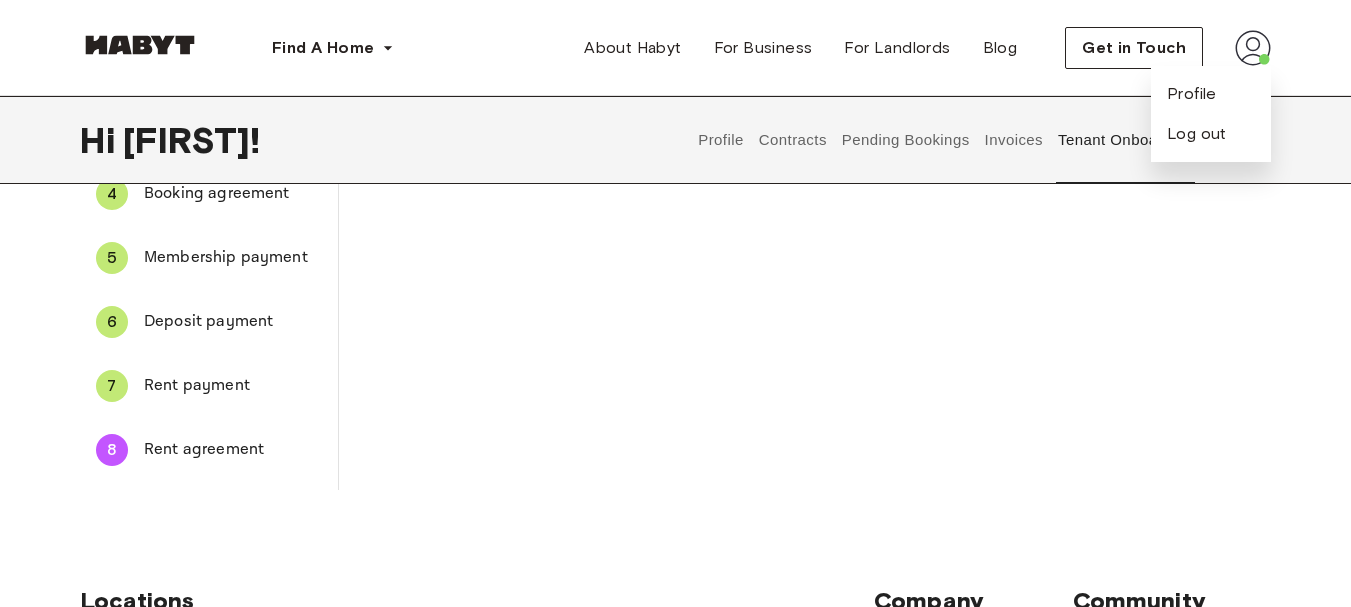 click on "Deposit payment" at bounding box center (233, 322) 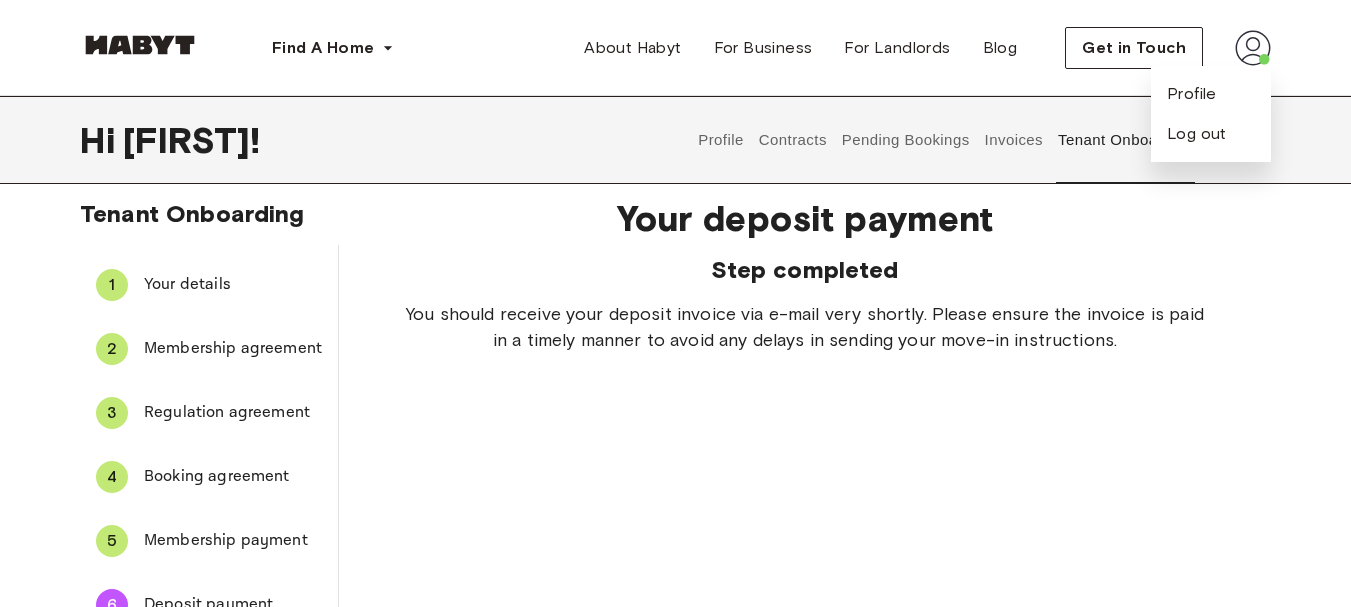 scroll, scrollTop: 0, scrollLeft: 0, axis: both 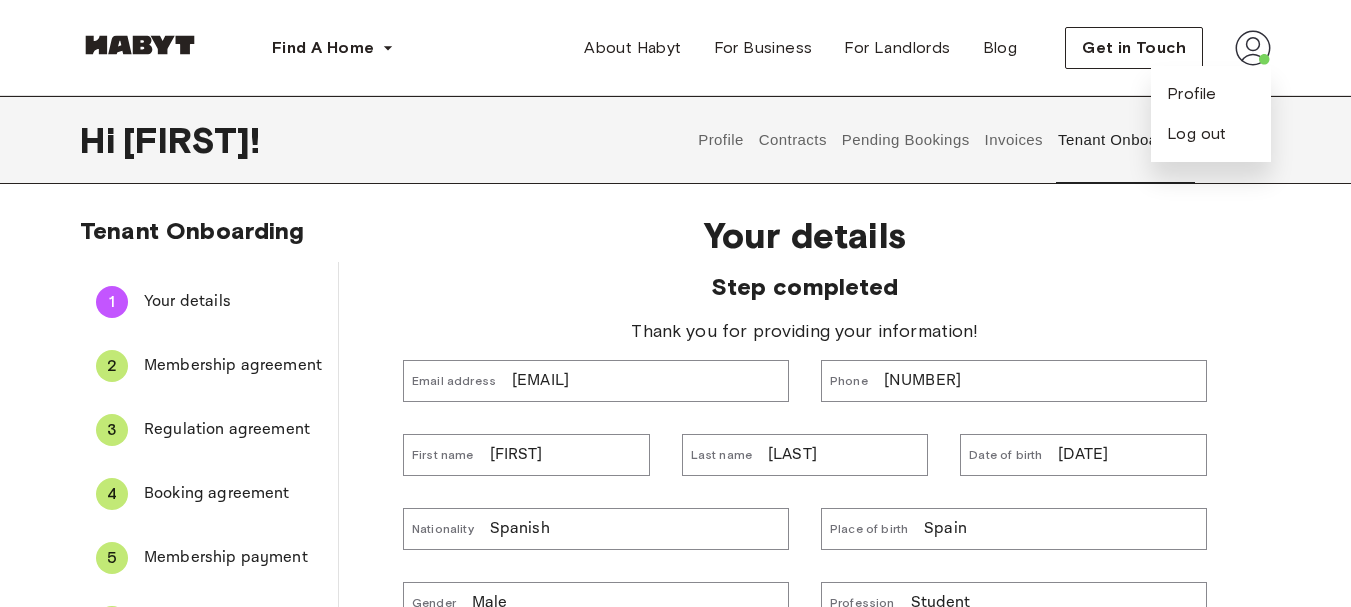 click on "Membership agreement" at bounding box center [233, 366] 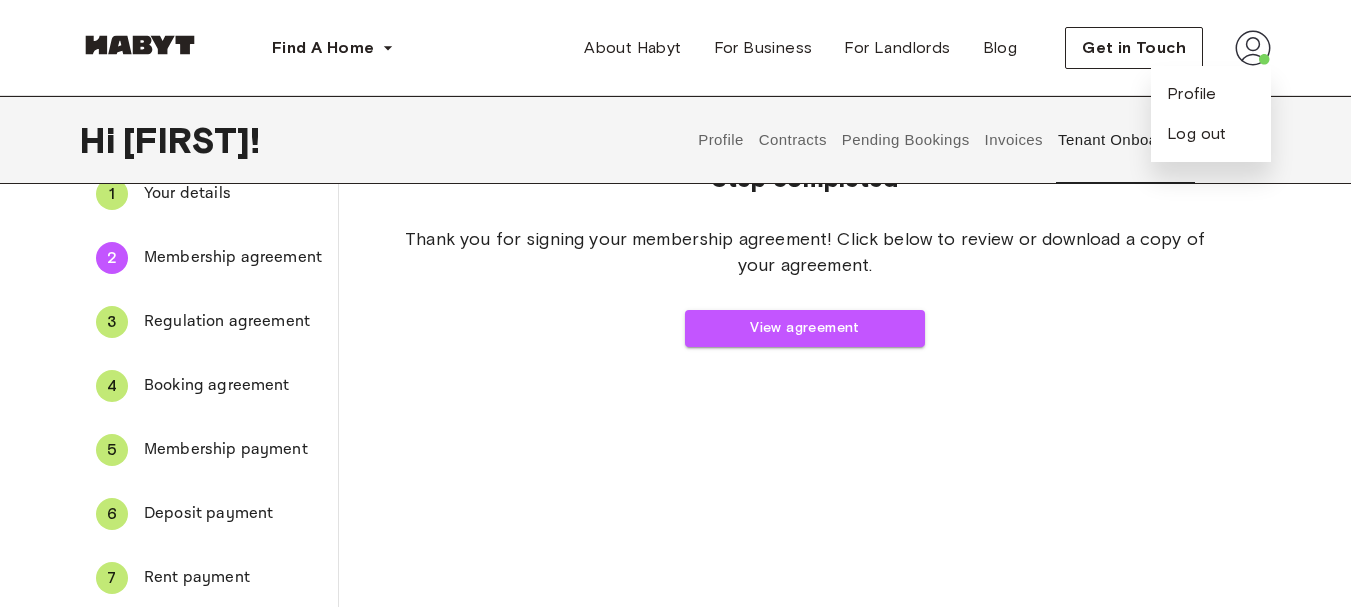 scroll, scrollTop: 0, scrollLeft: 0, axis: both 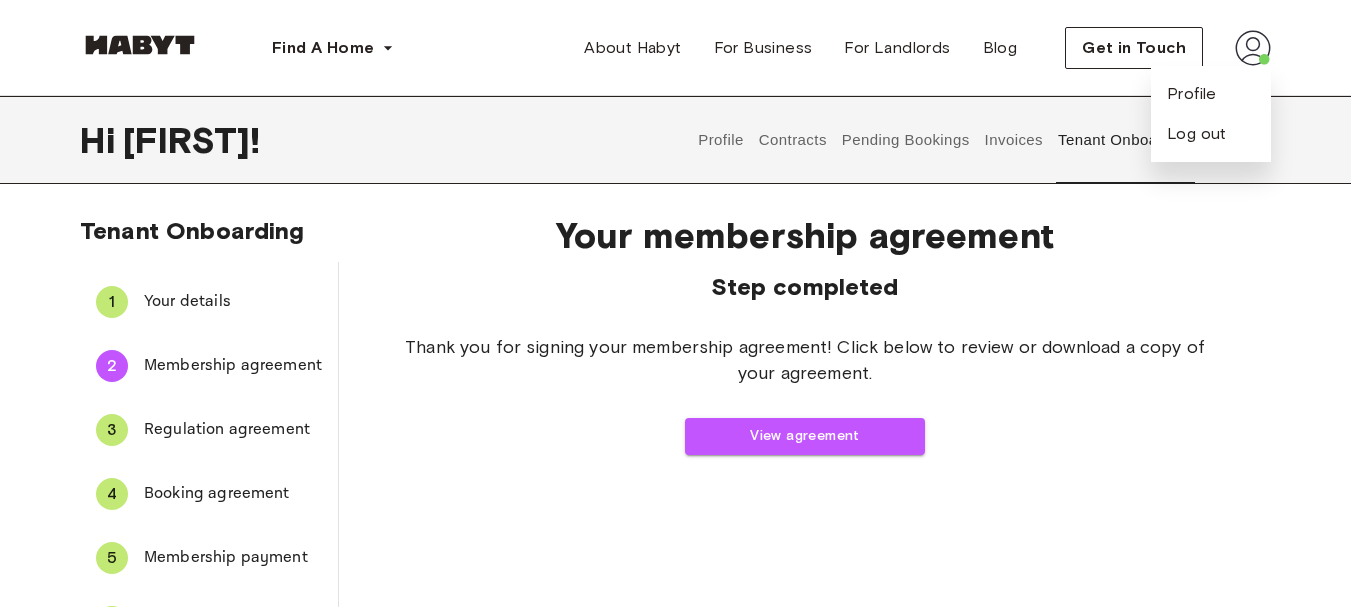 click on "Regulation agreement" at bounding box center (233, 430) 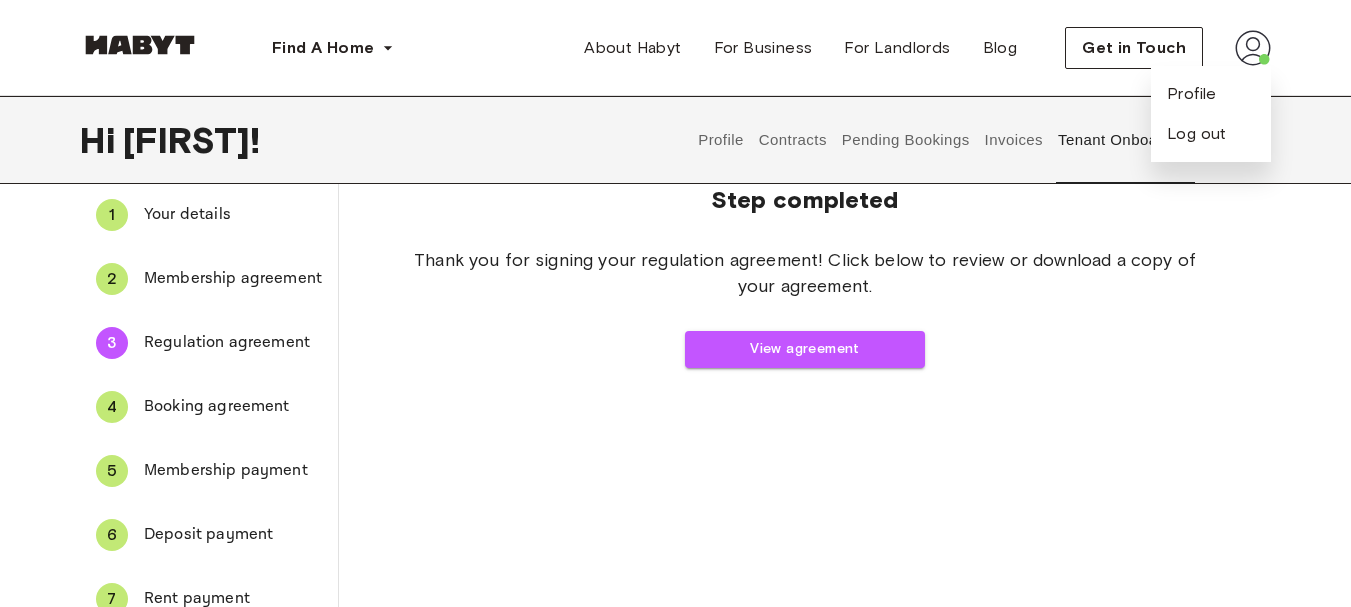 scroll, scrollTop: 100, scrollLeft: 0, axis: vertical 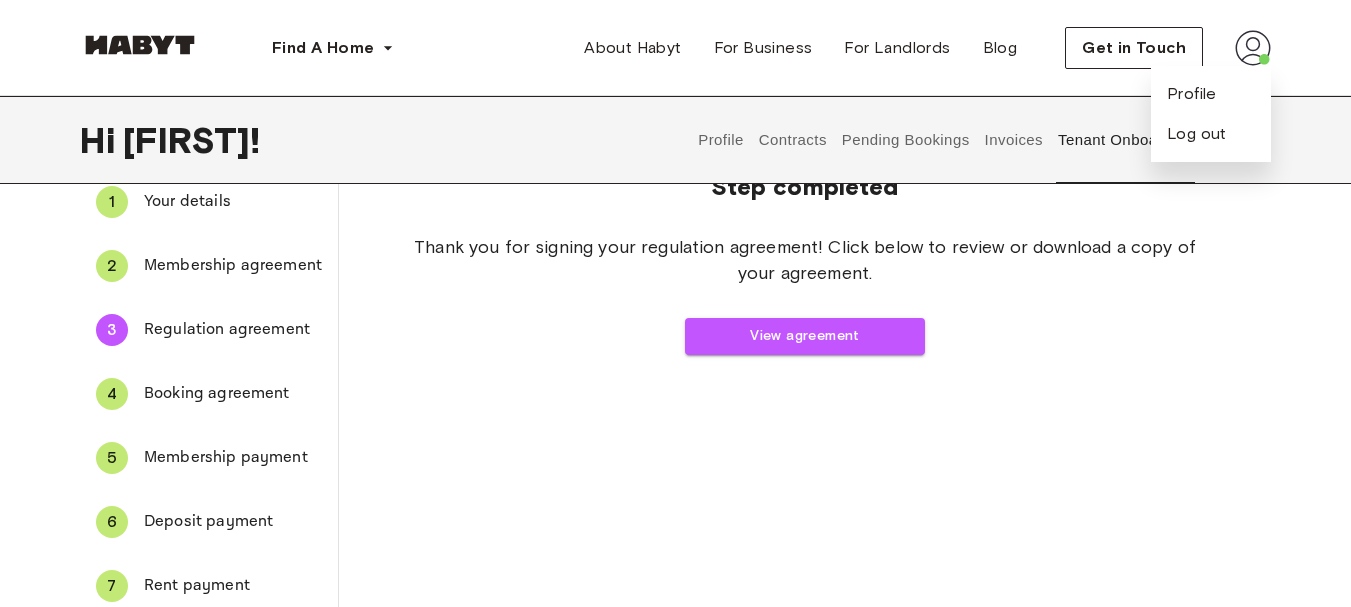 click on "Booking agreement" at bounding box center [233, 394] 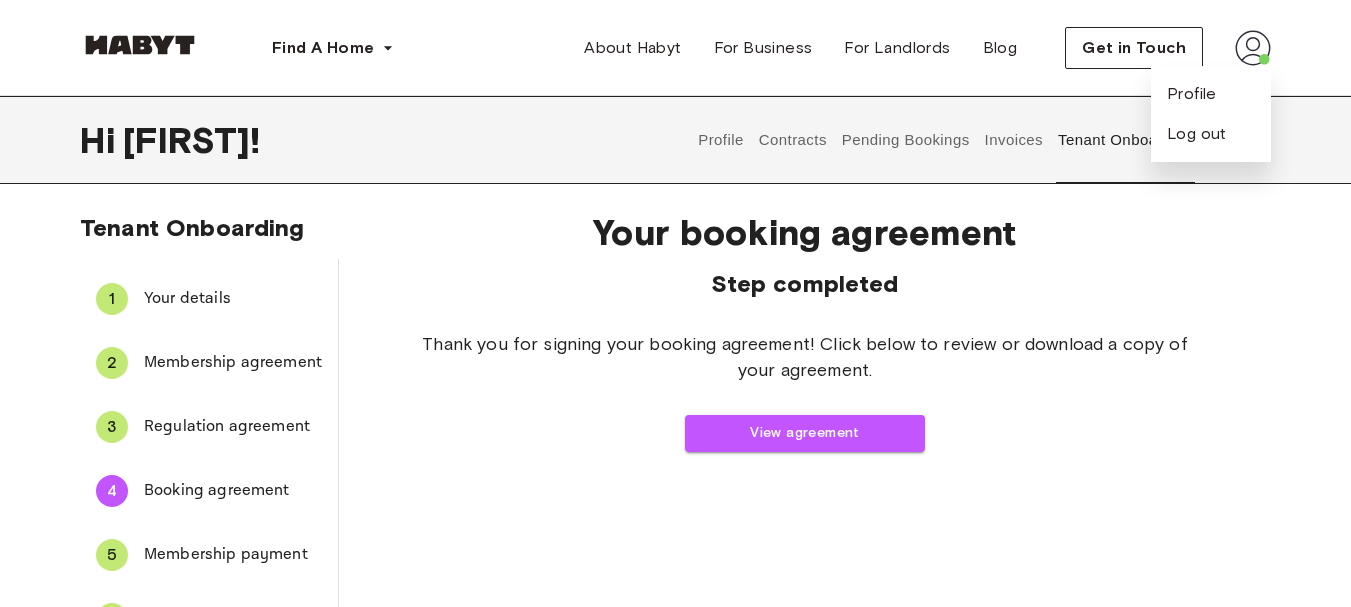 scroll, scrollTop: 0, scrollLeft: 0, axis: both 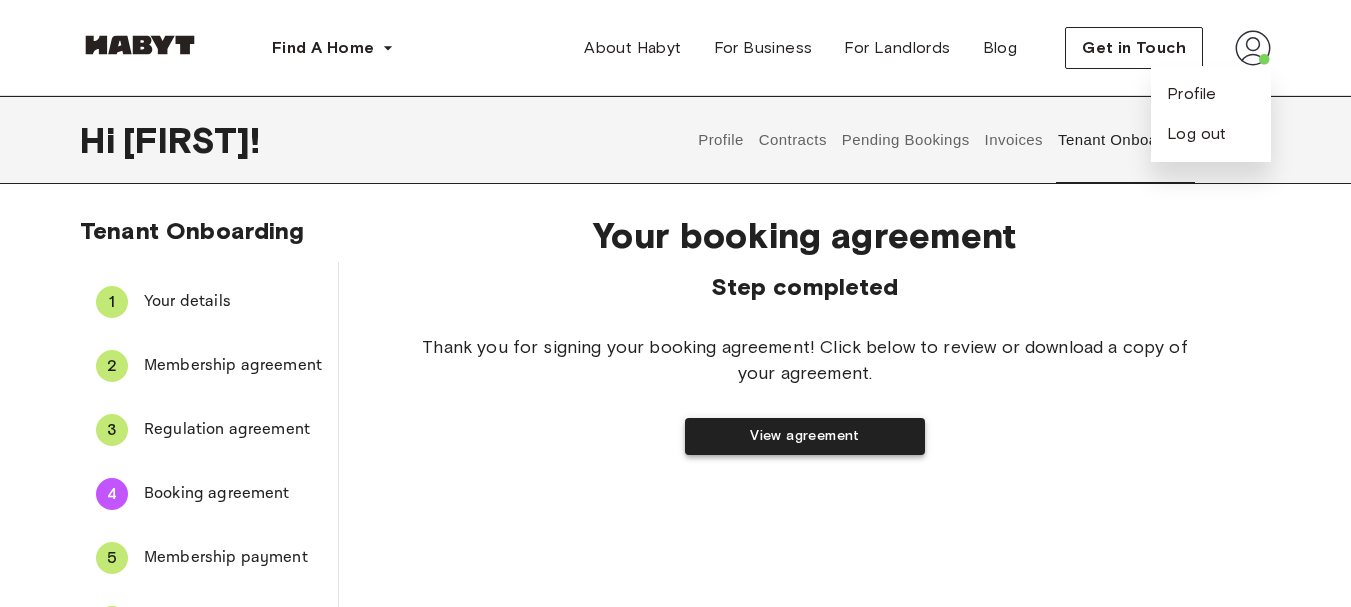 click on "View agreement" at bounding box center [805, 436] 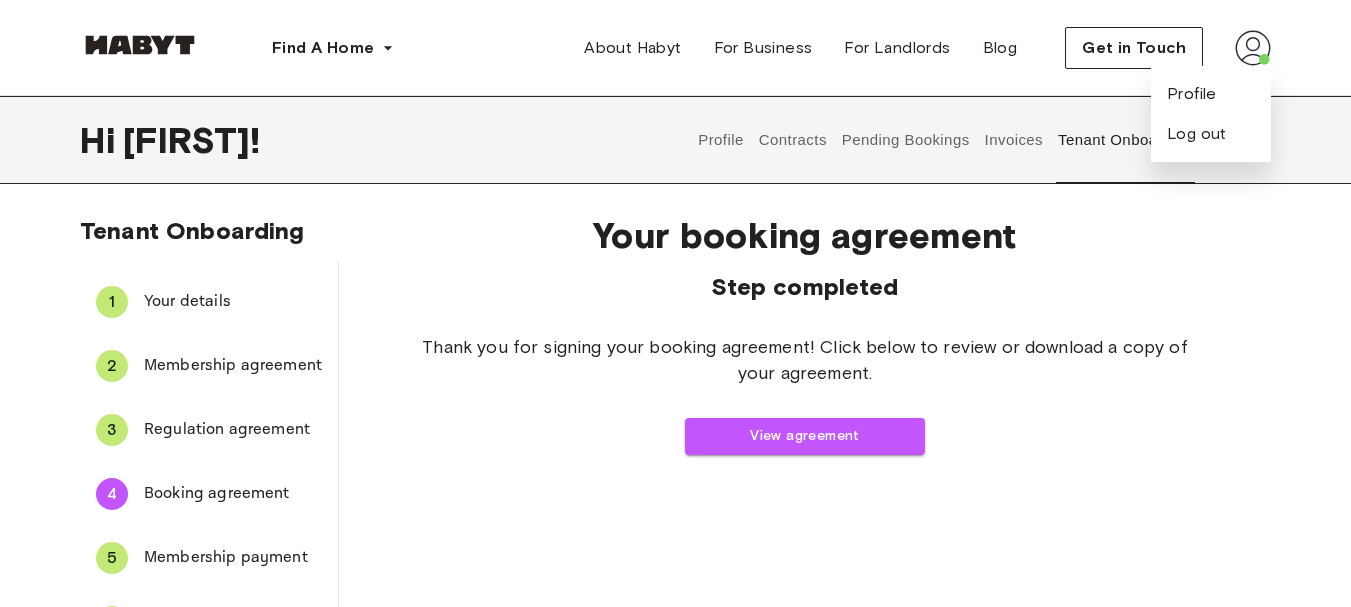 click on "Regulation agreement" at bounding box center (233, 430) 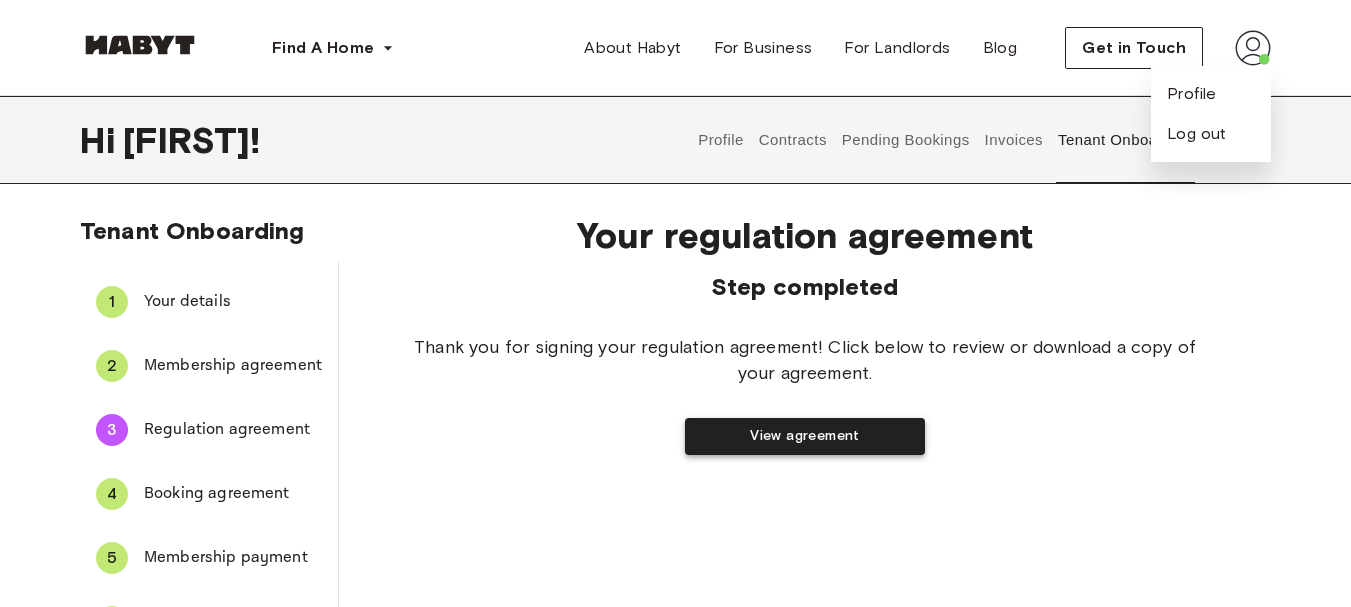 click on "View agreement" at bounding box center [805, 436] 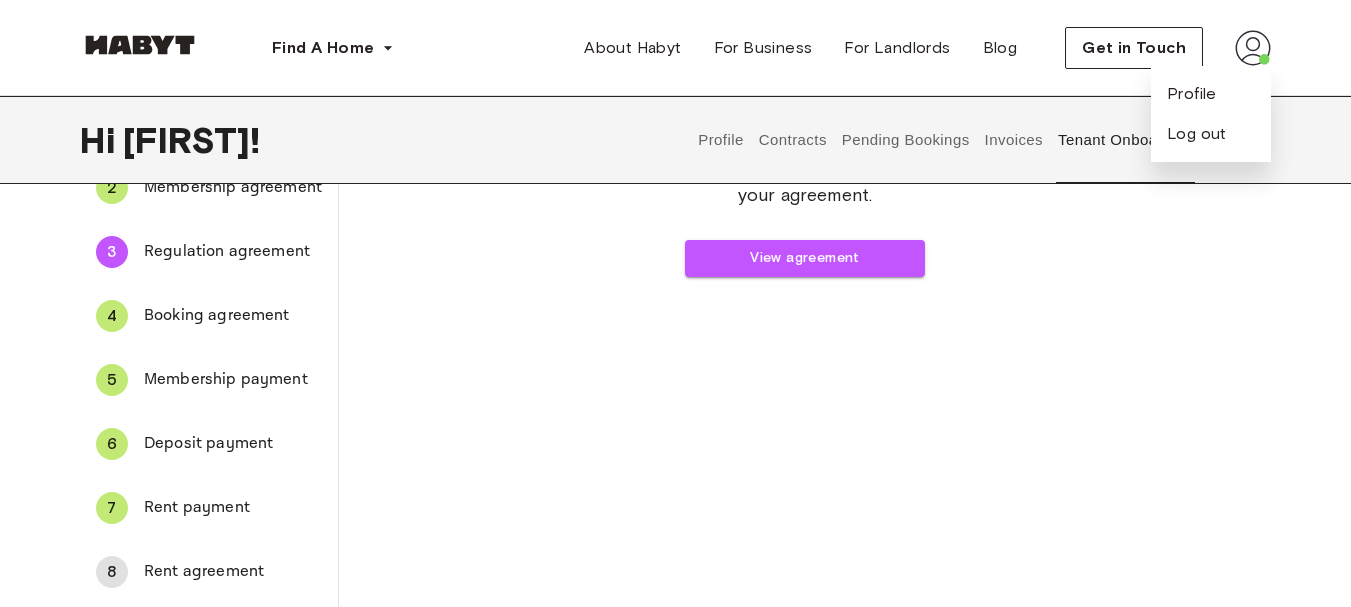 scroll, scrollTop: 200, scrollLeft: 0, axis: vertical 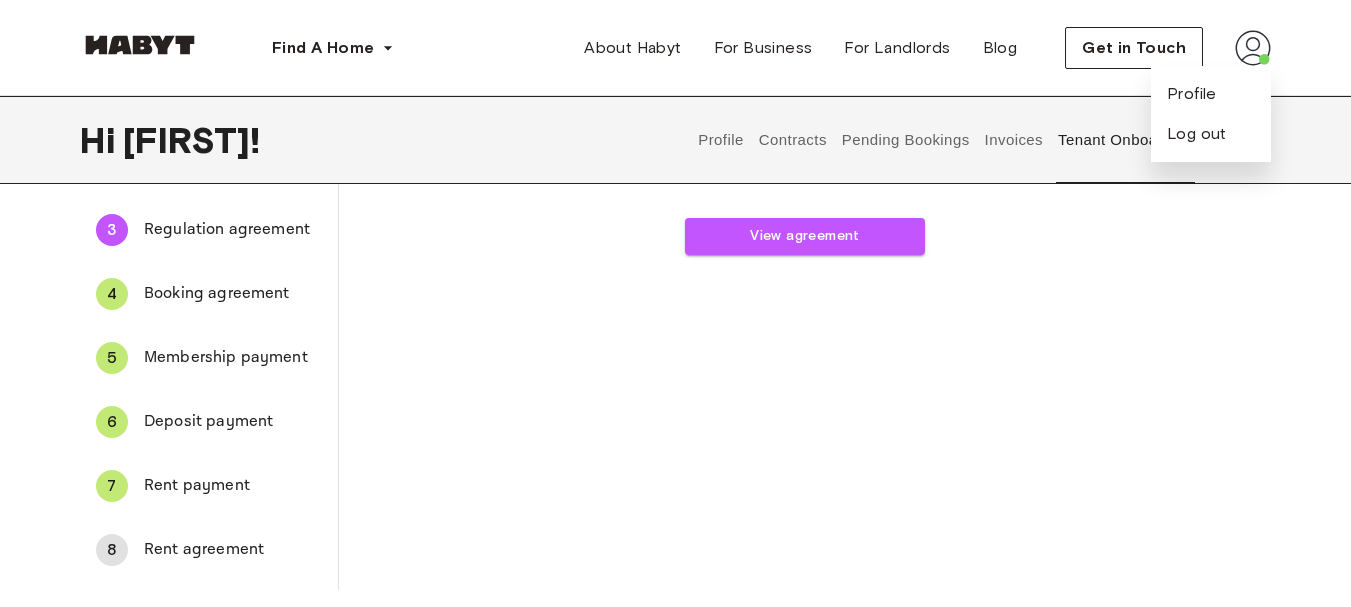 click on "Membership payment" at bounding box center [233, 358] 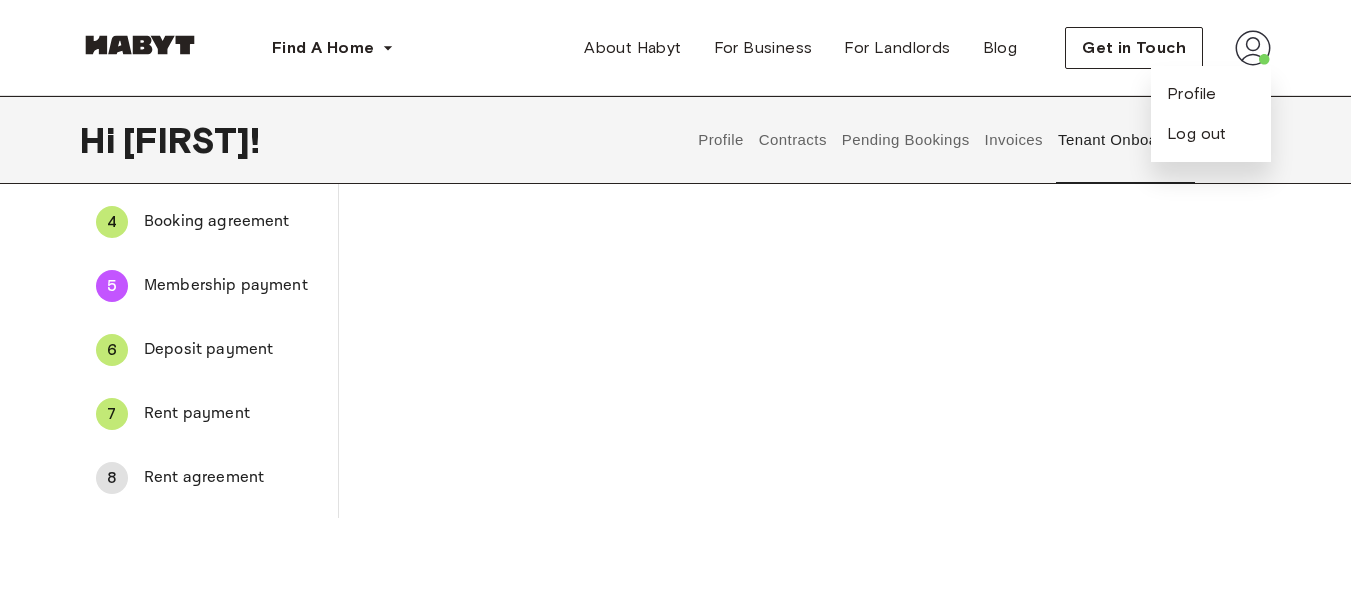scroll, scrollTop: 300, scrollLeft: 0, axis: vertical 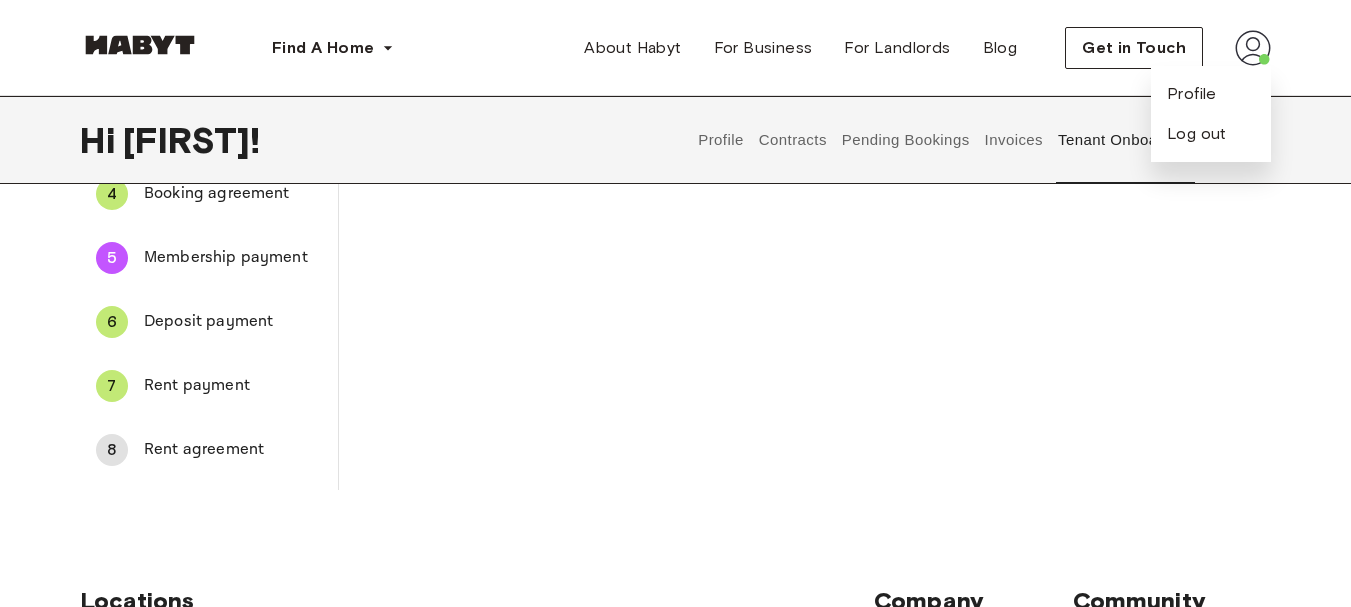click on "Deposit payment" at bounding box center (233, 322) 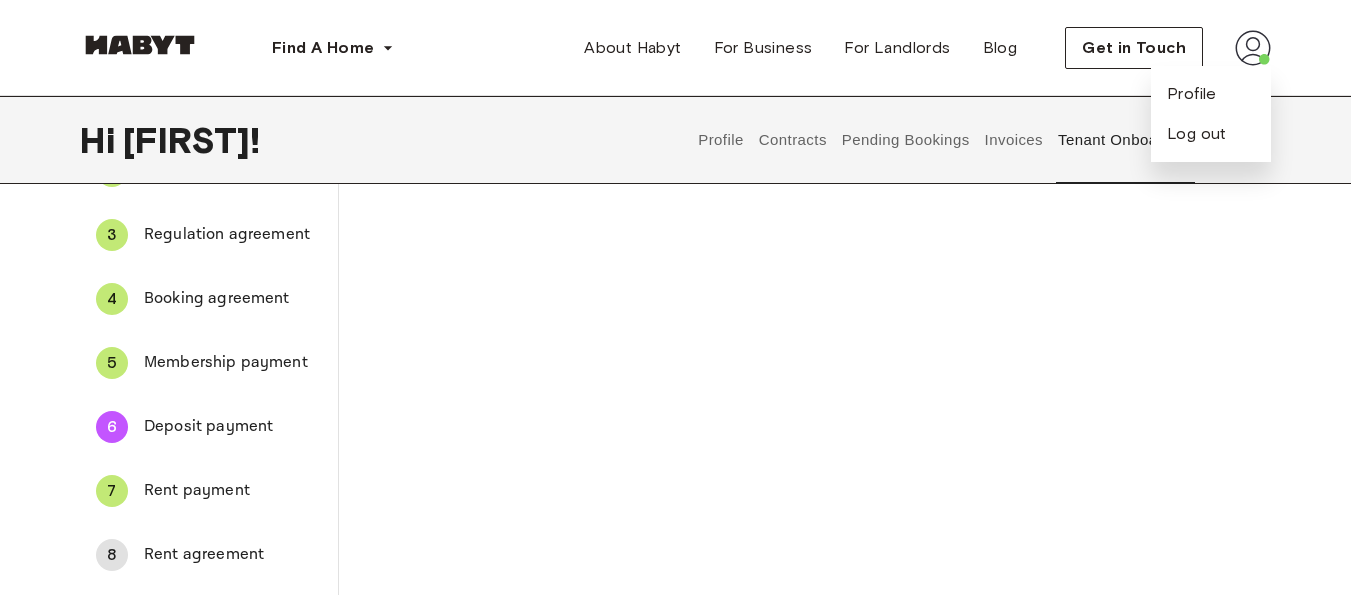 scroll, scrollTop: 200, scrollLeft: 0, axis: vertical 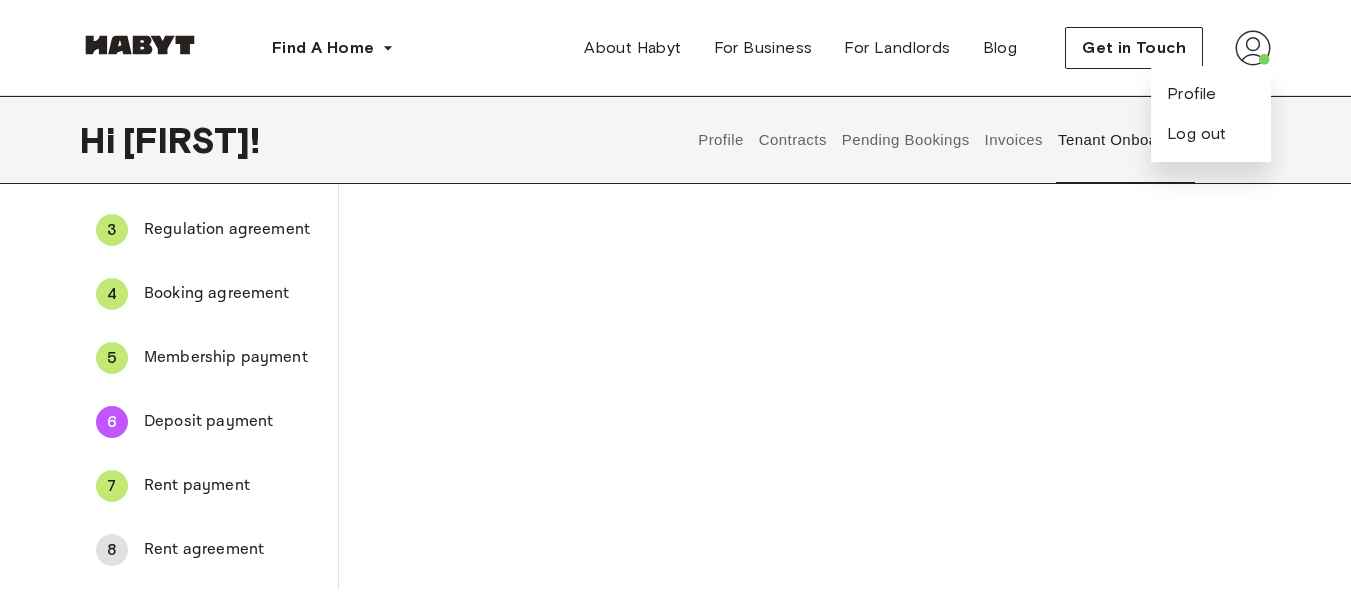 click on "Rent payment" at bounding box center (233, 486) 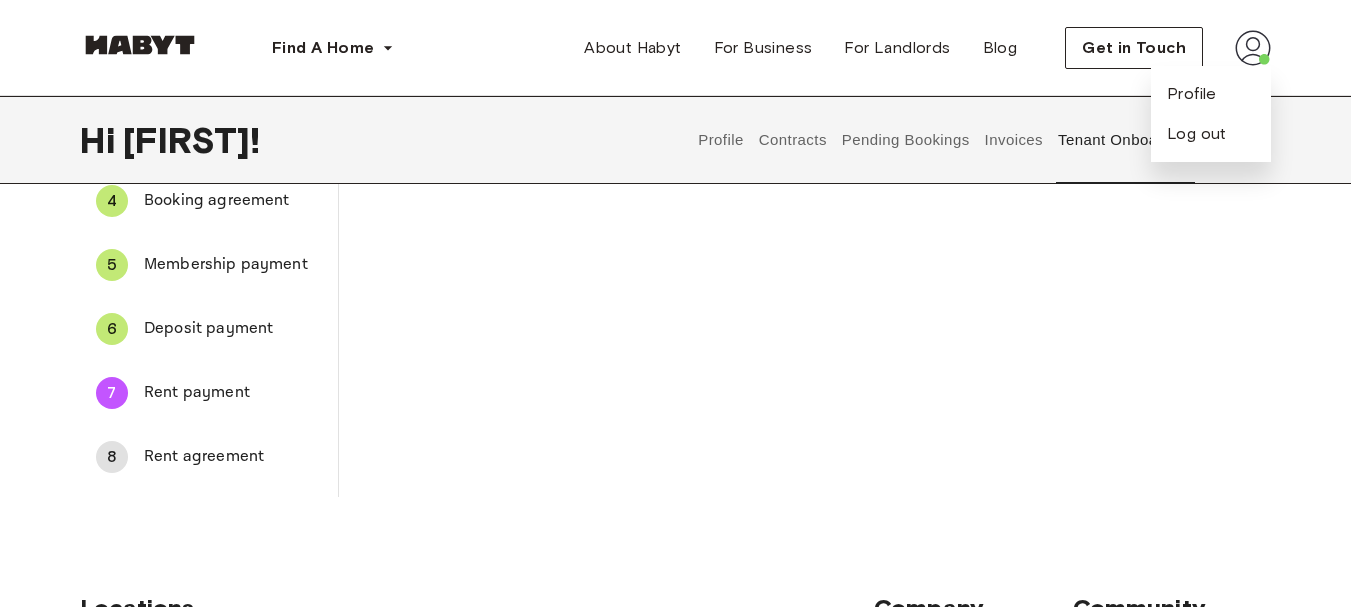 scroll, scrollTop: 300, scrollLeft: 0, axis: vertical 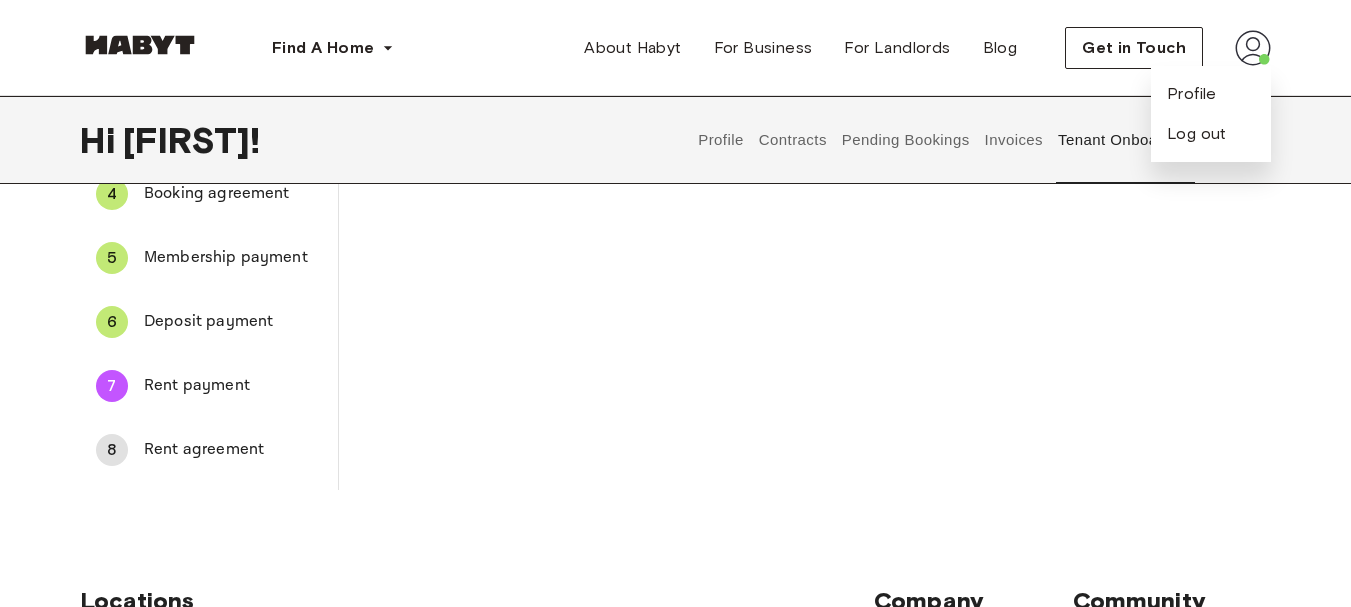 click on "Rent agreement" at bounding box center (233, 450) 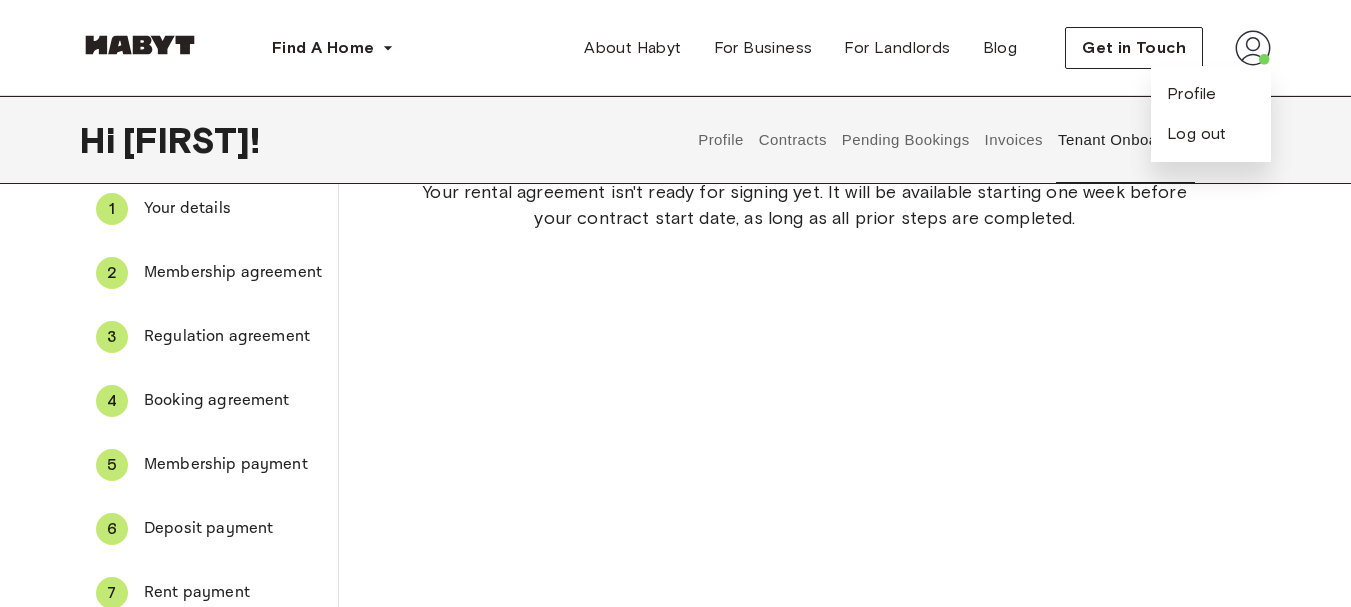 scroll, scrollTop: 0, scrollLeft: 0, axis: both 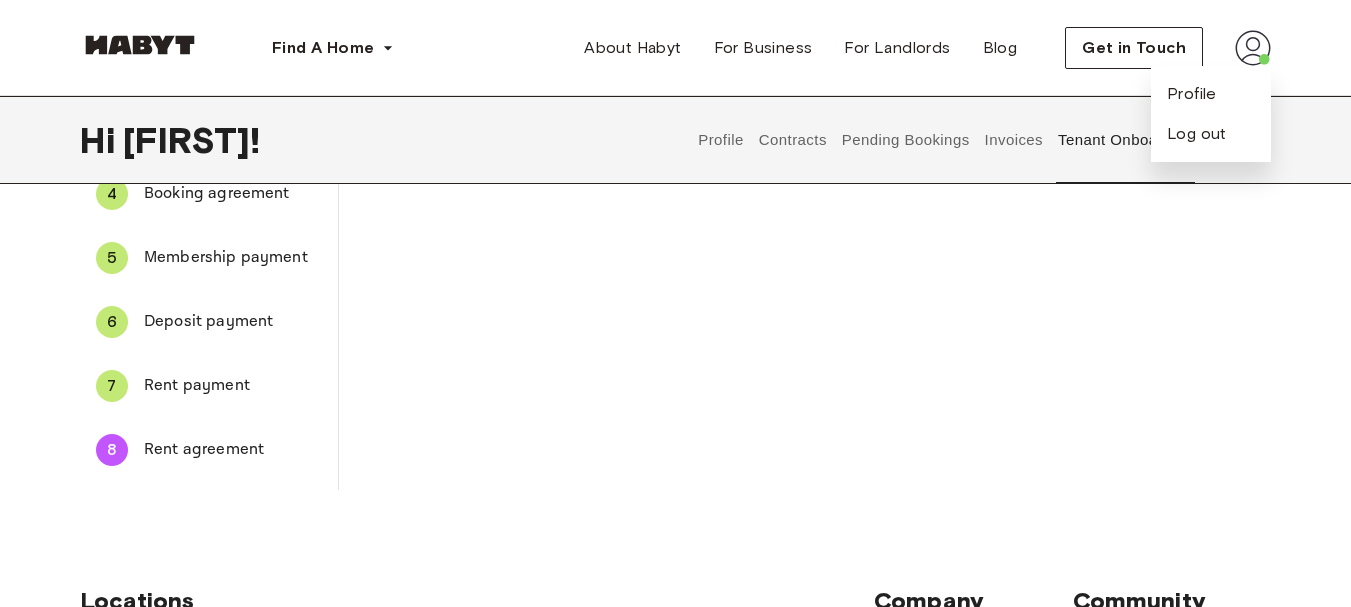 click on "Pending Bookings" at bounding box center (905, 140) 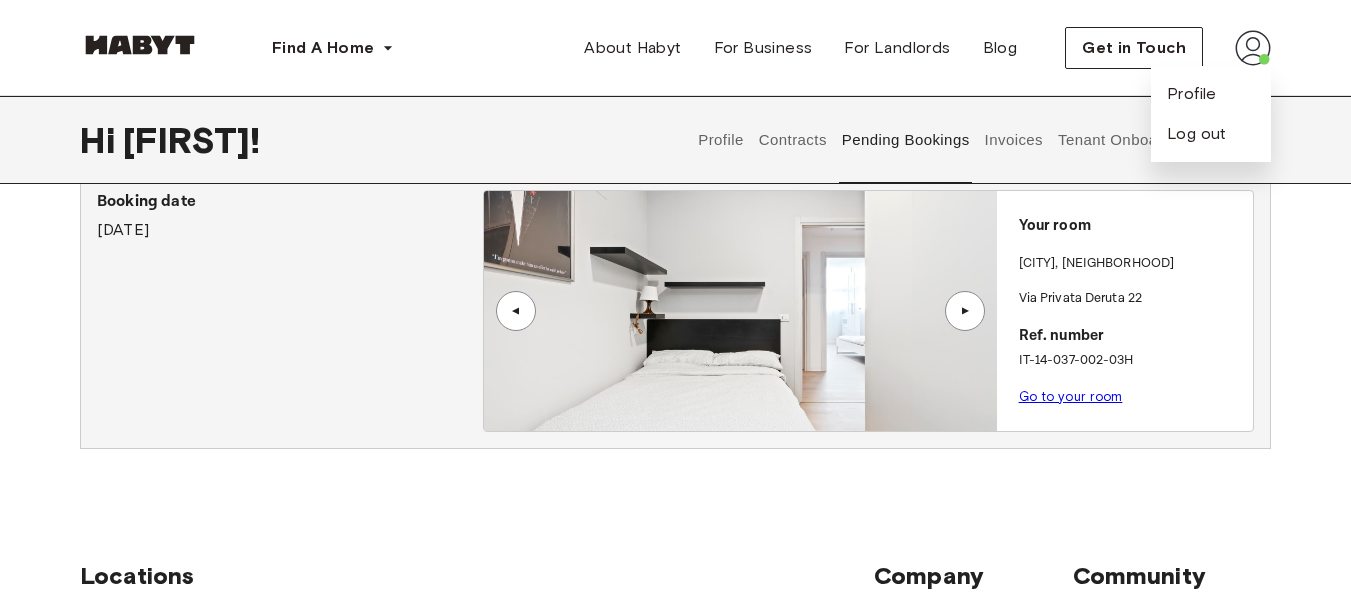 scroll, scrollTop: 0, scrollLeft: 0, axis: both 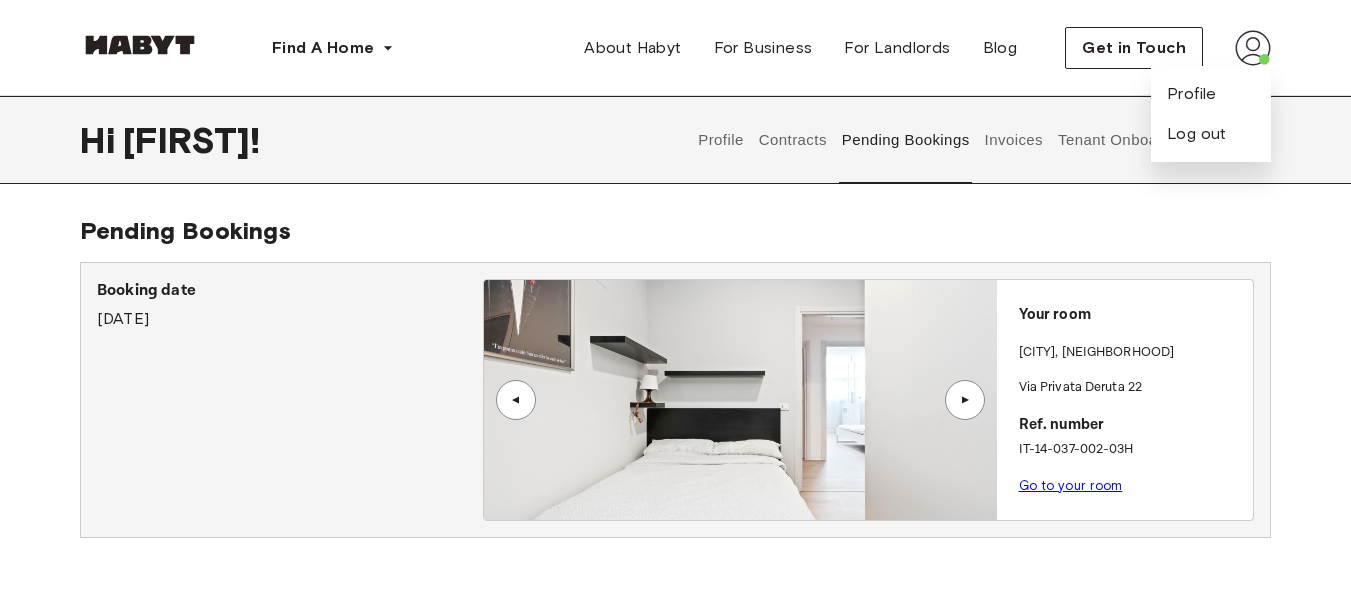 click on "▲" at bounding box center [965, 400] 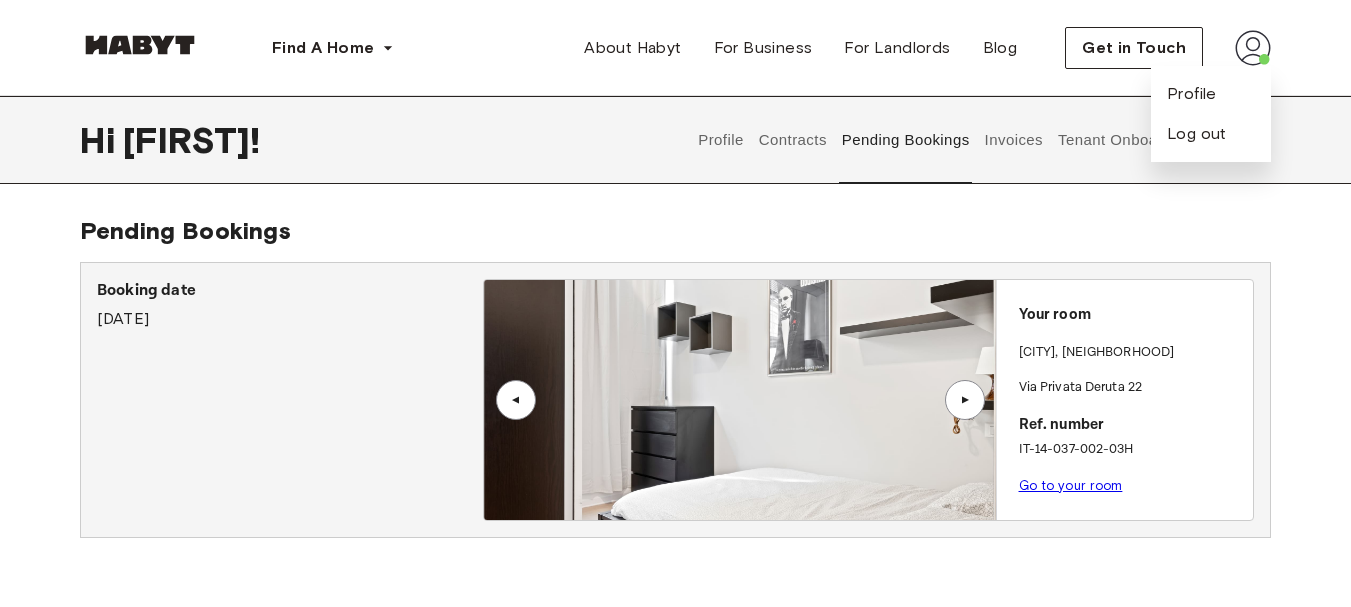 click on "▲" at bounding box center [965, 400] 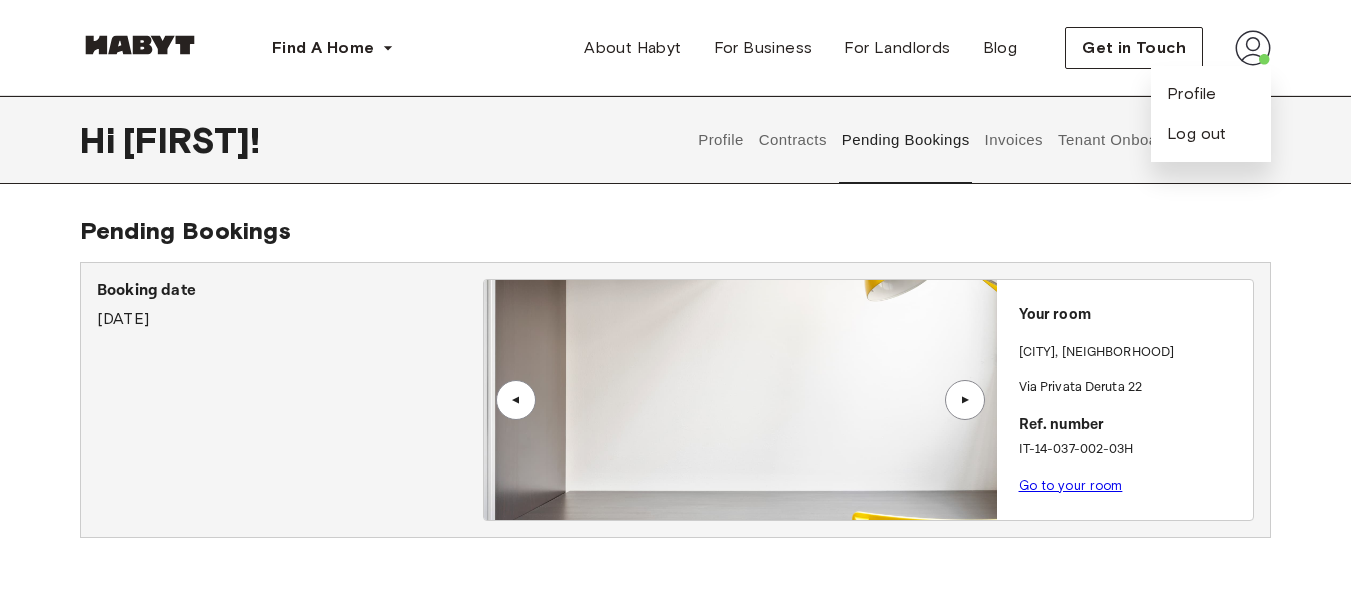 click on "▲" at bounding box center (965, 400) 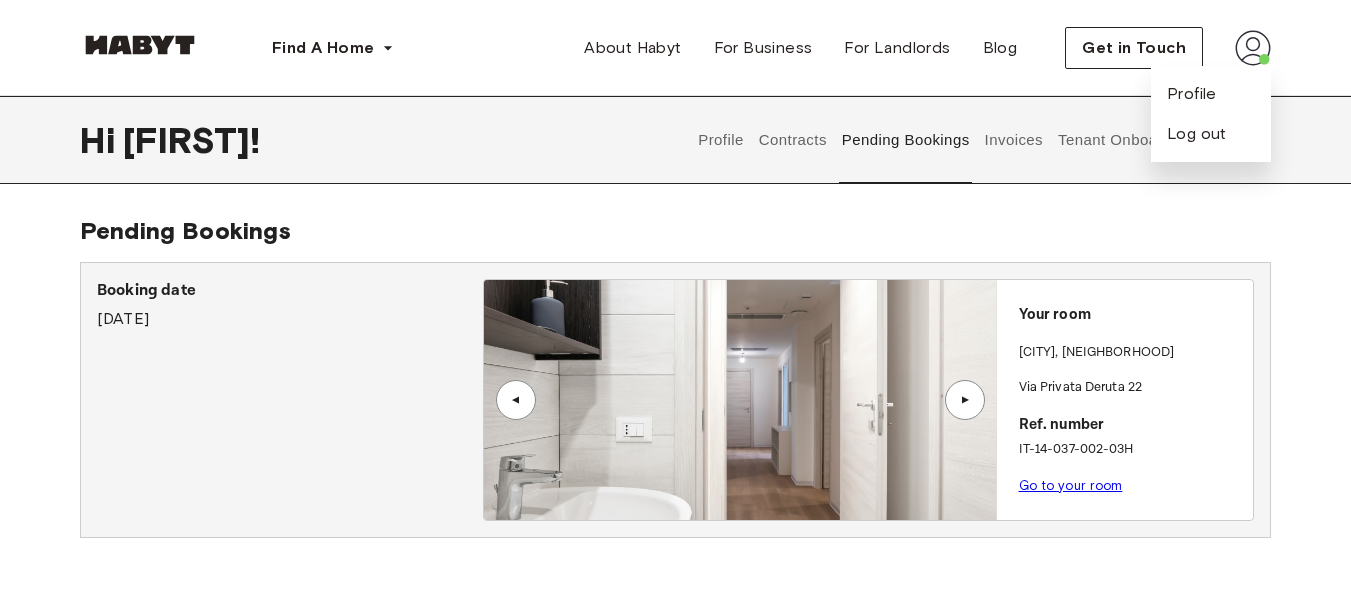 click on "▲" at bounding box center (965, 400) 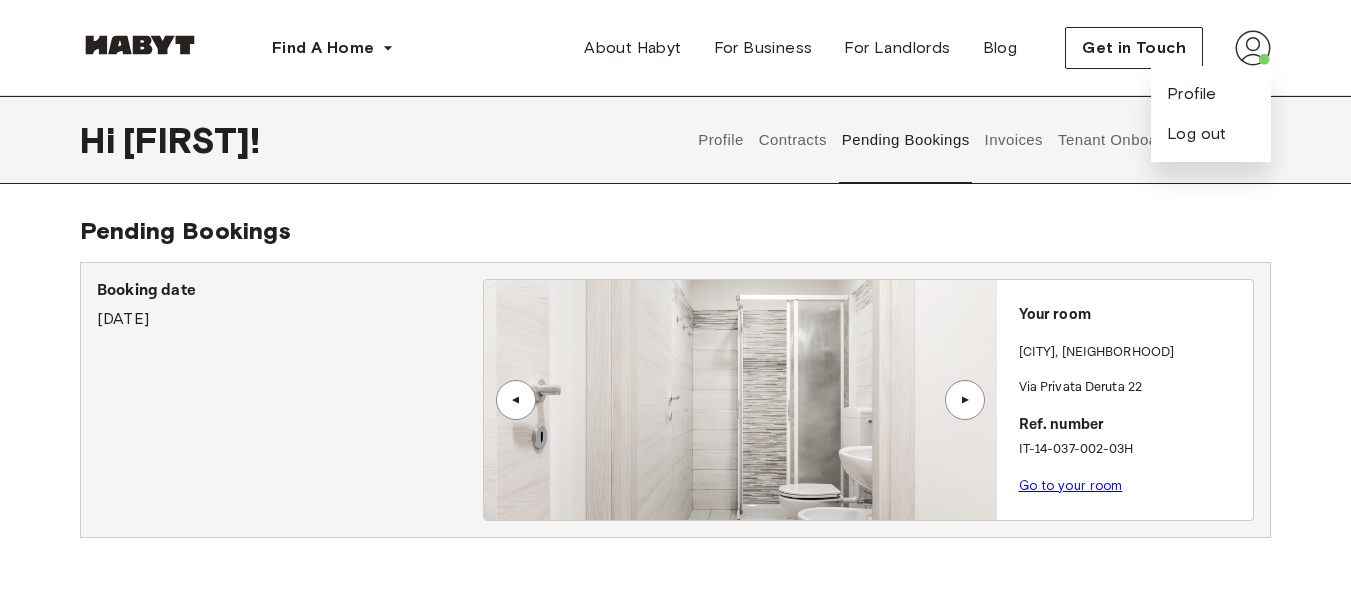 click on "▲" at bounding box center (965, 400) 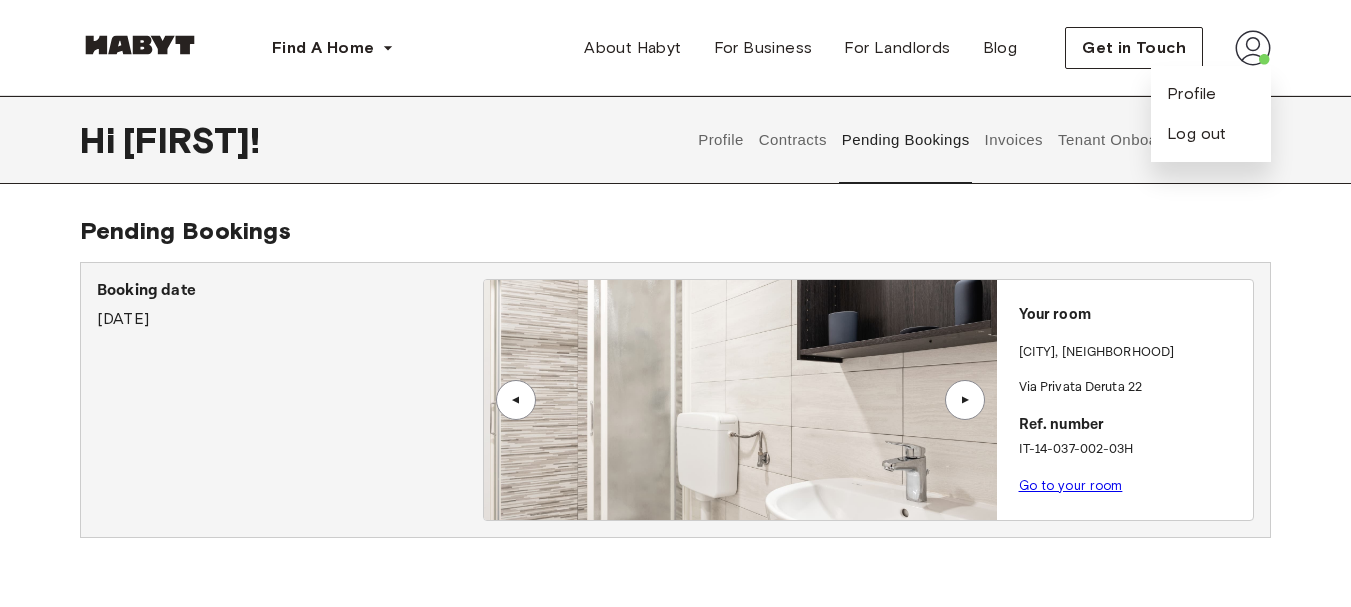 click on "▲" at bounding box center [965, 400] 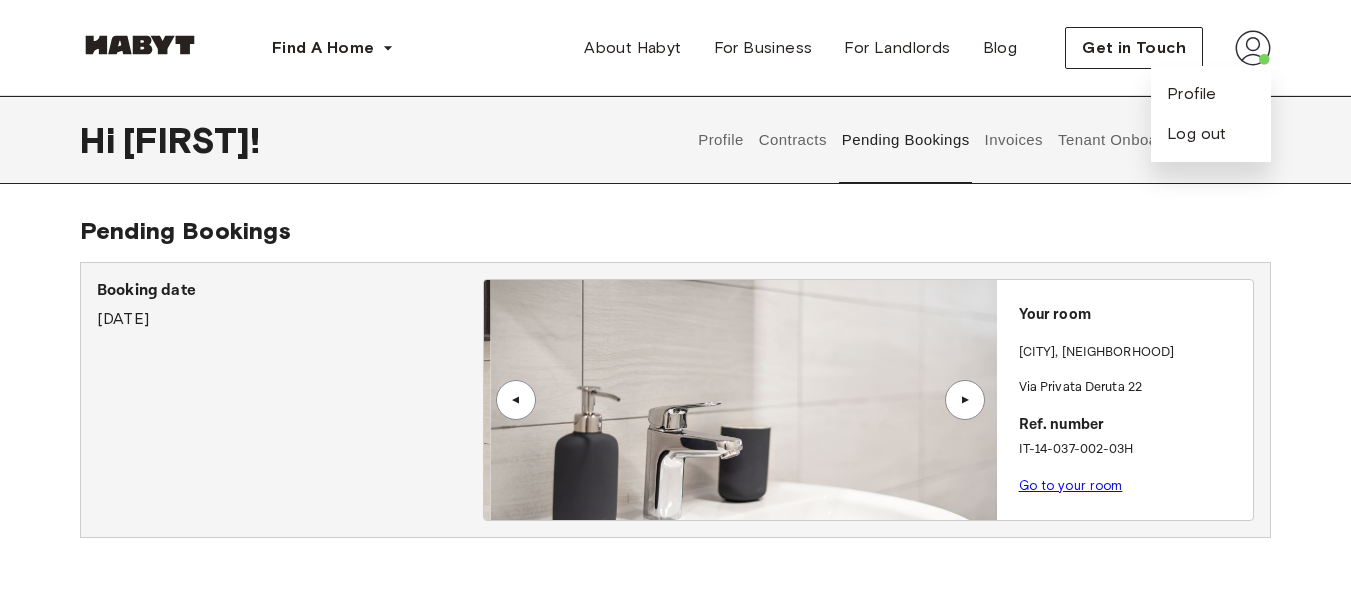click on "▲" at bounding box center (965, 400) 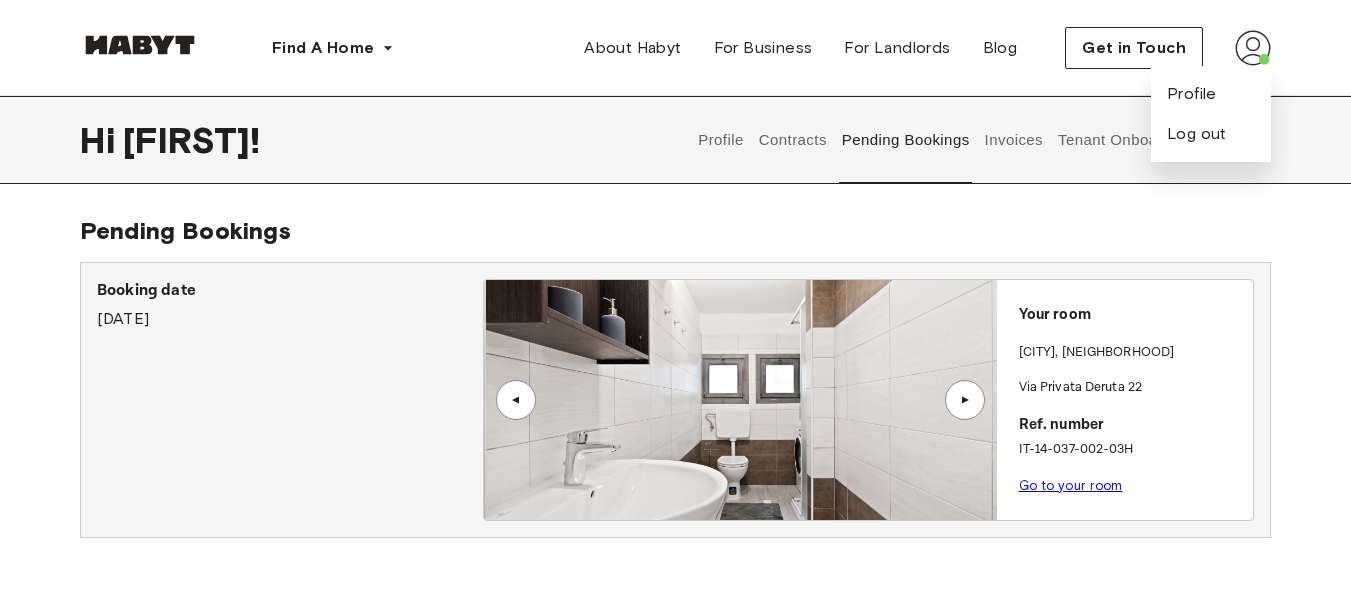 click on "▲" at bounding box center (965, 400) 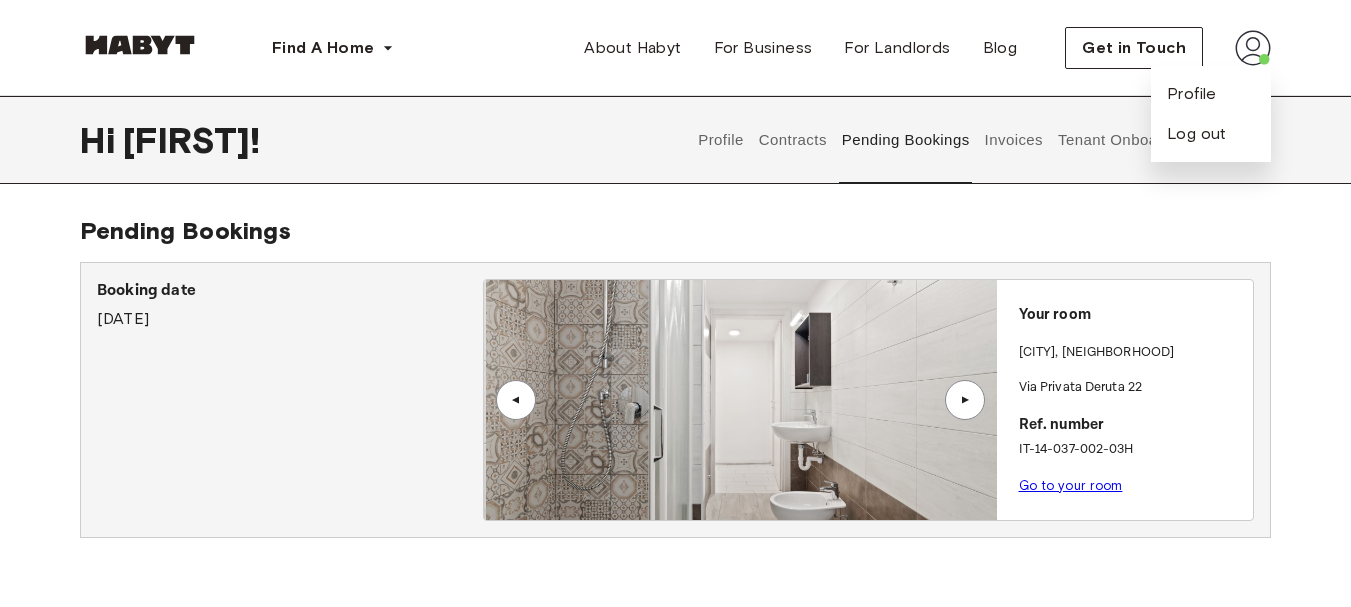 click on "▲" at bounding box center [965, 400] 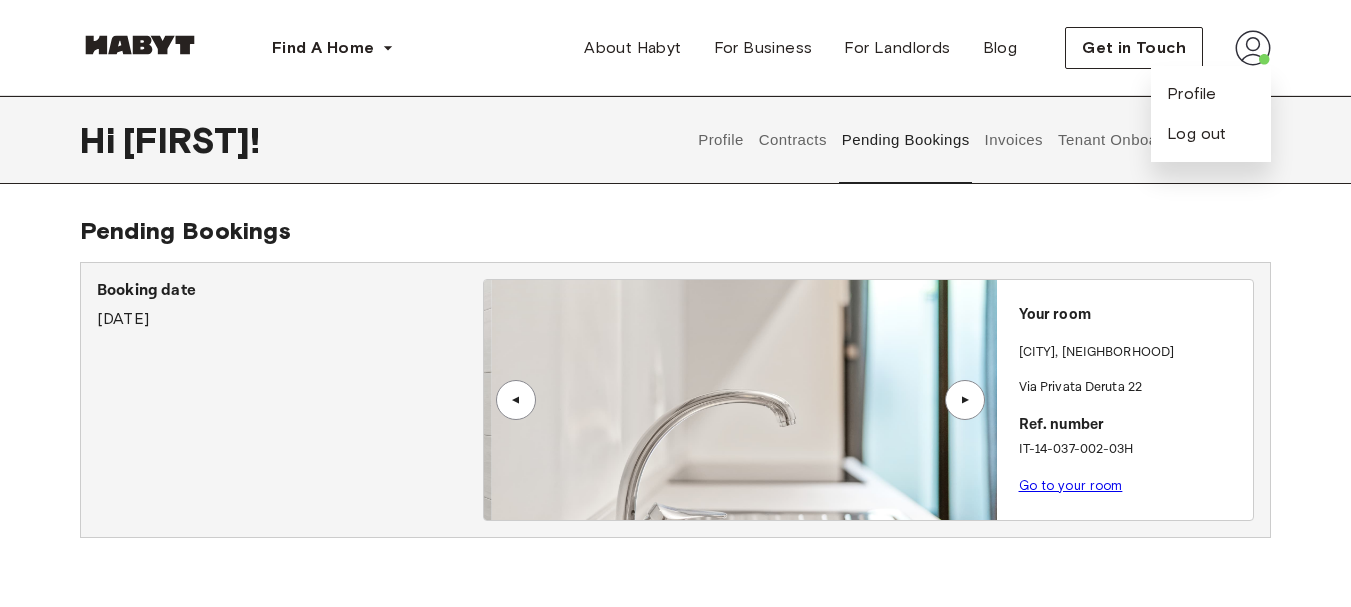 click on "▲" at bounding box center (965, 400) 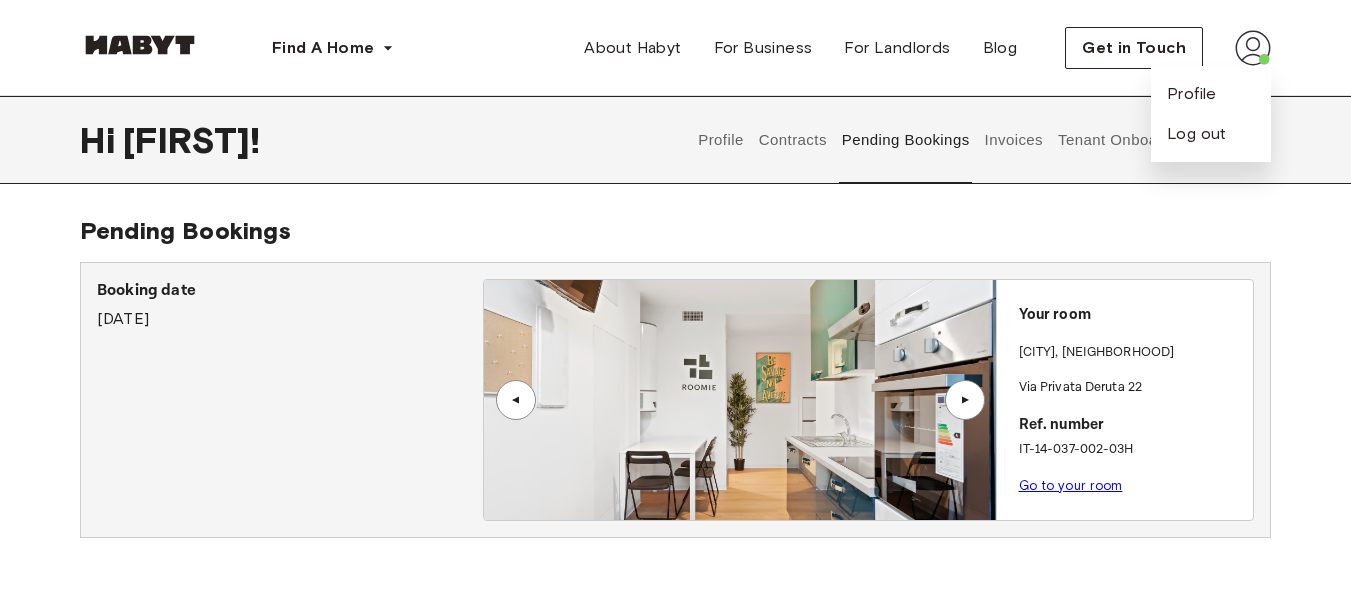 click on "▲" at bounding box center [965, 400] 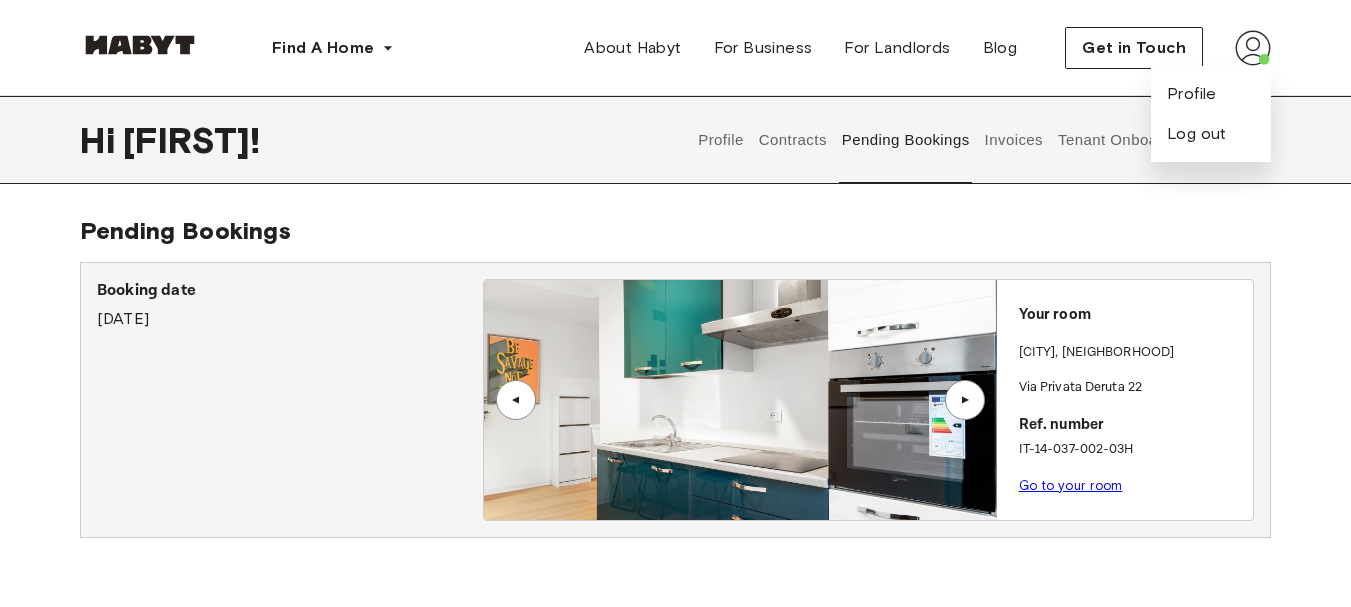 click on "▲" at bounding box center [965, 400] 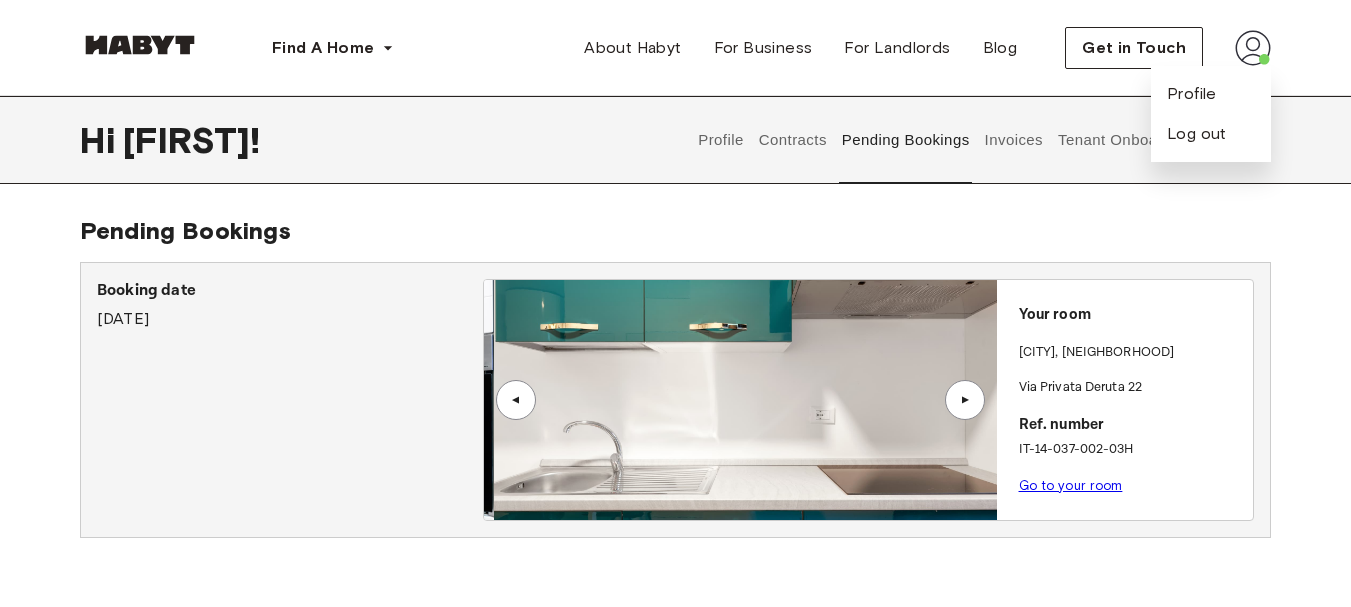 click on "▲" at bounding box center (965, 400) 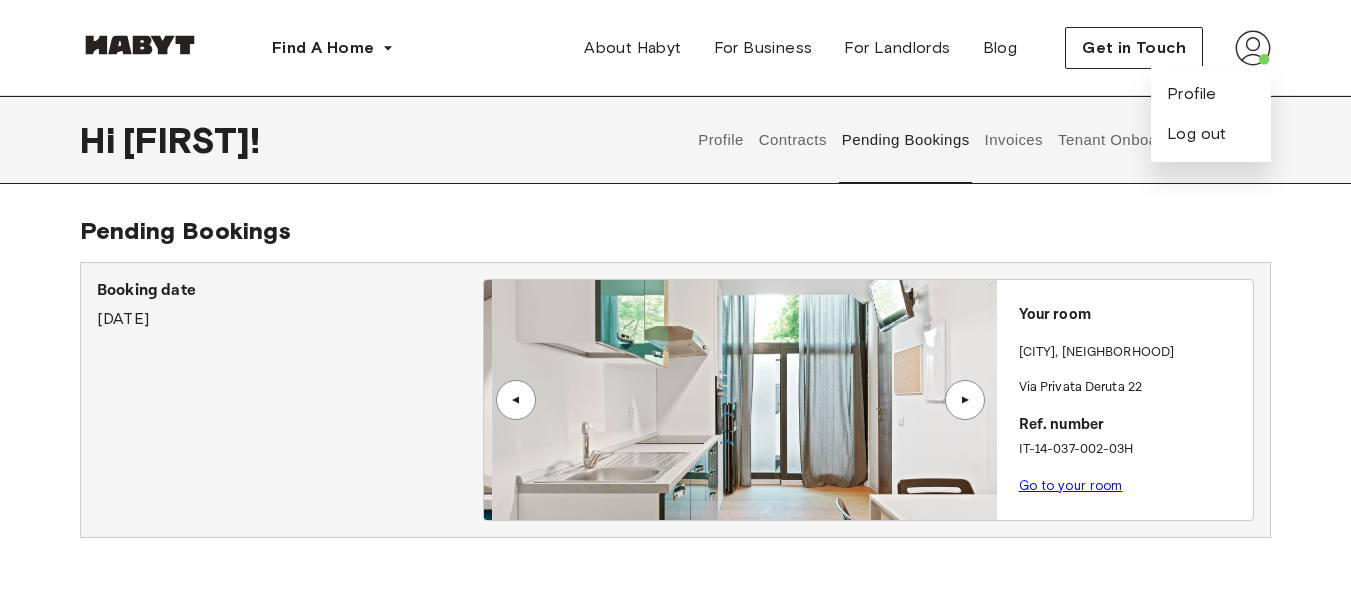 click on "▲" at bounding box center [965, 400] 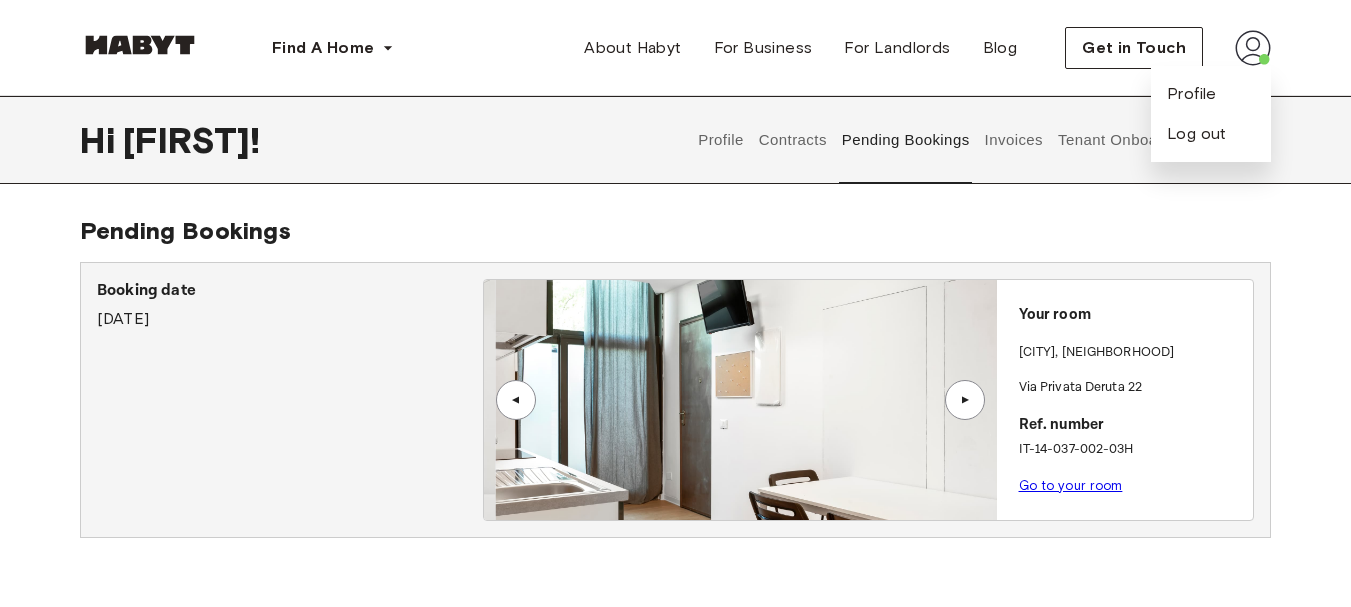 click on "▲" at bounding box center [965, 400] 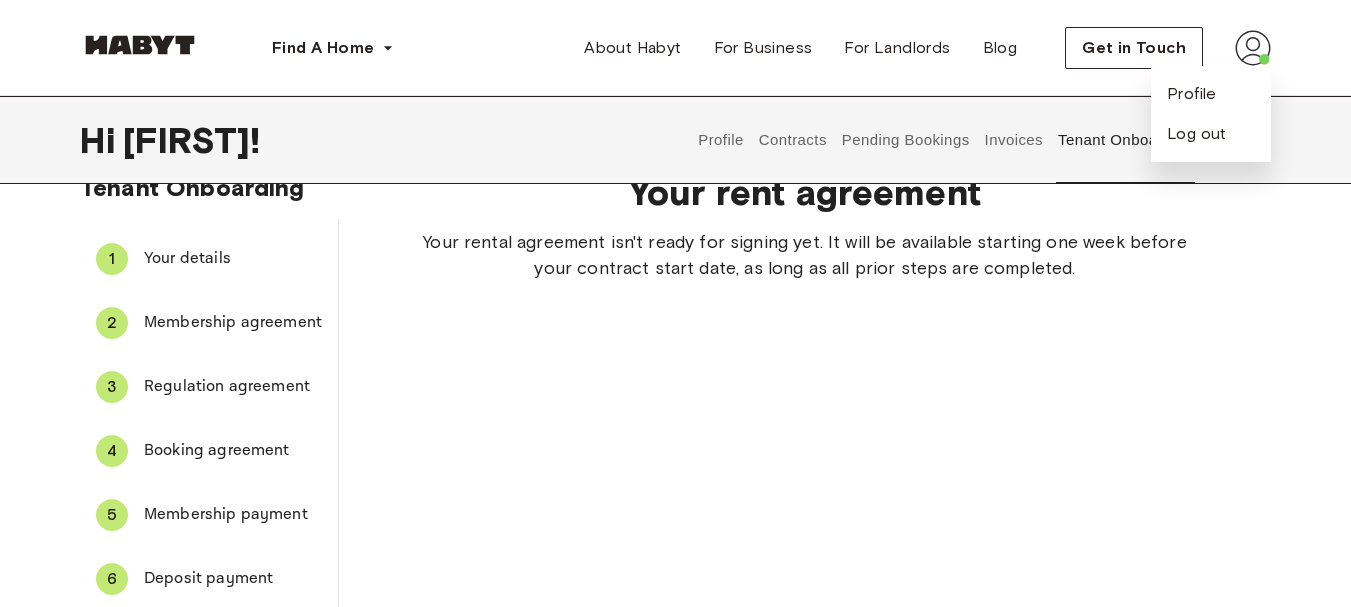 scroll, scrollTop: 0, scrollLeft: 0, axis: both 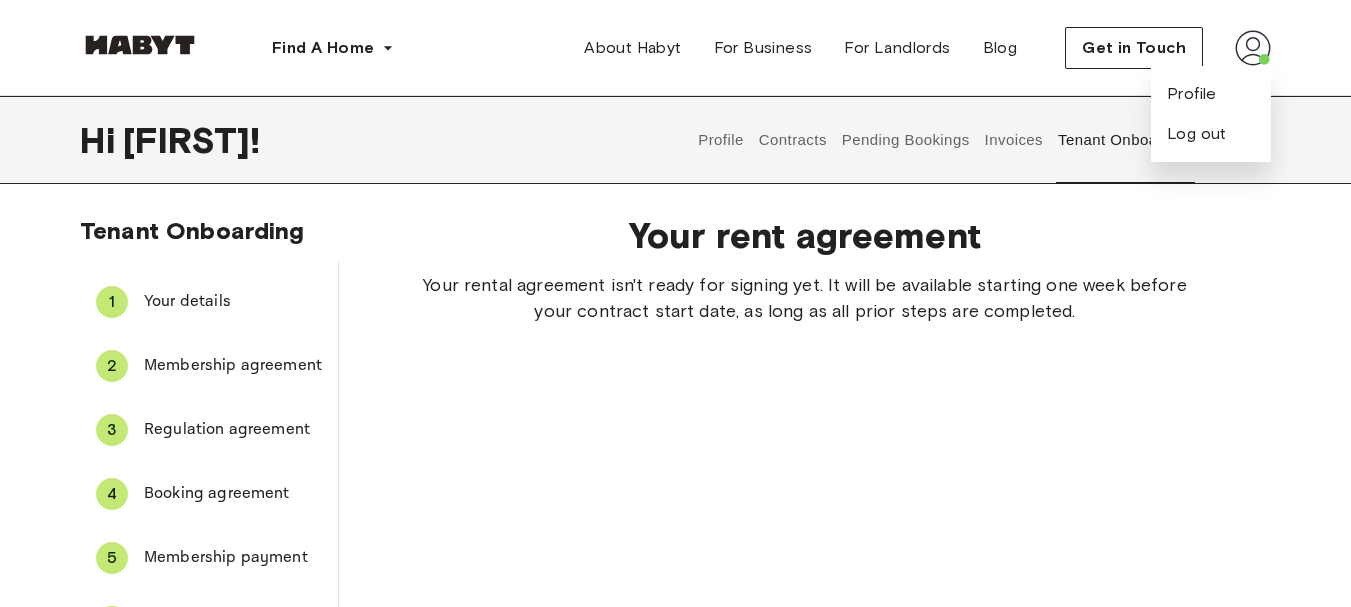 click on "Your rent agreement Your rental agreement isn't ready for signing yet. It will be available starting one week before your contract start date, as long as all prior steps are completed." at bounding box center [805, 494] 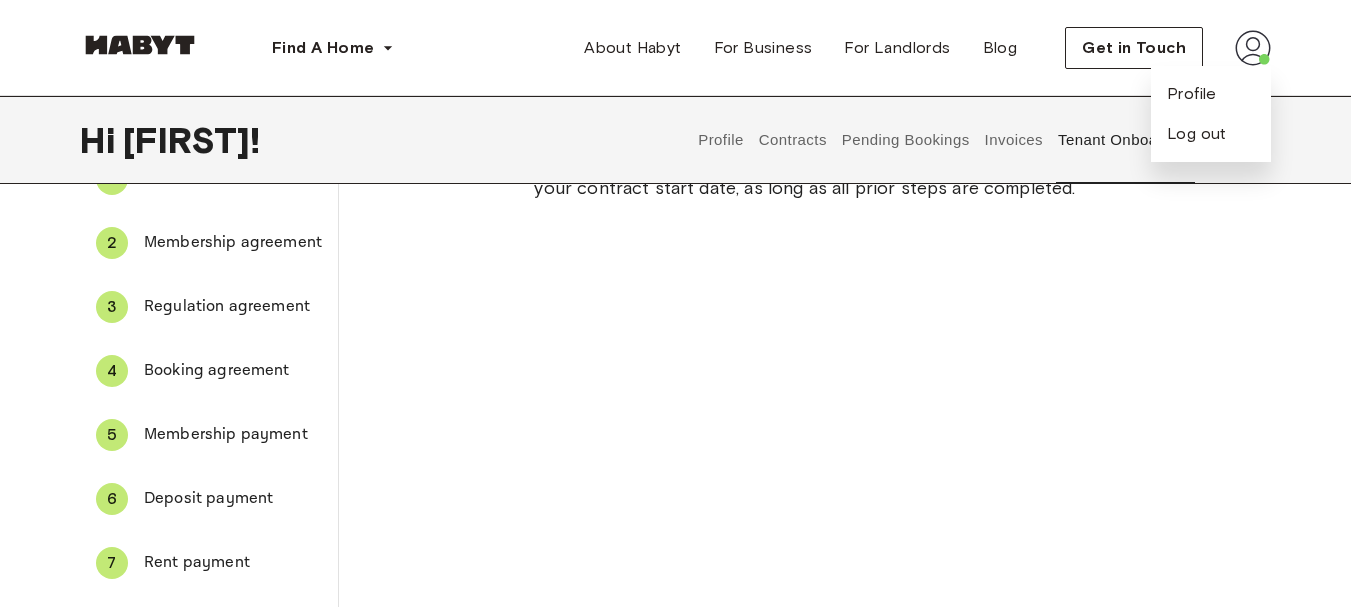 scroll, scrollTop: 200, scrollLeft: 0, axis: vertical 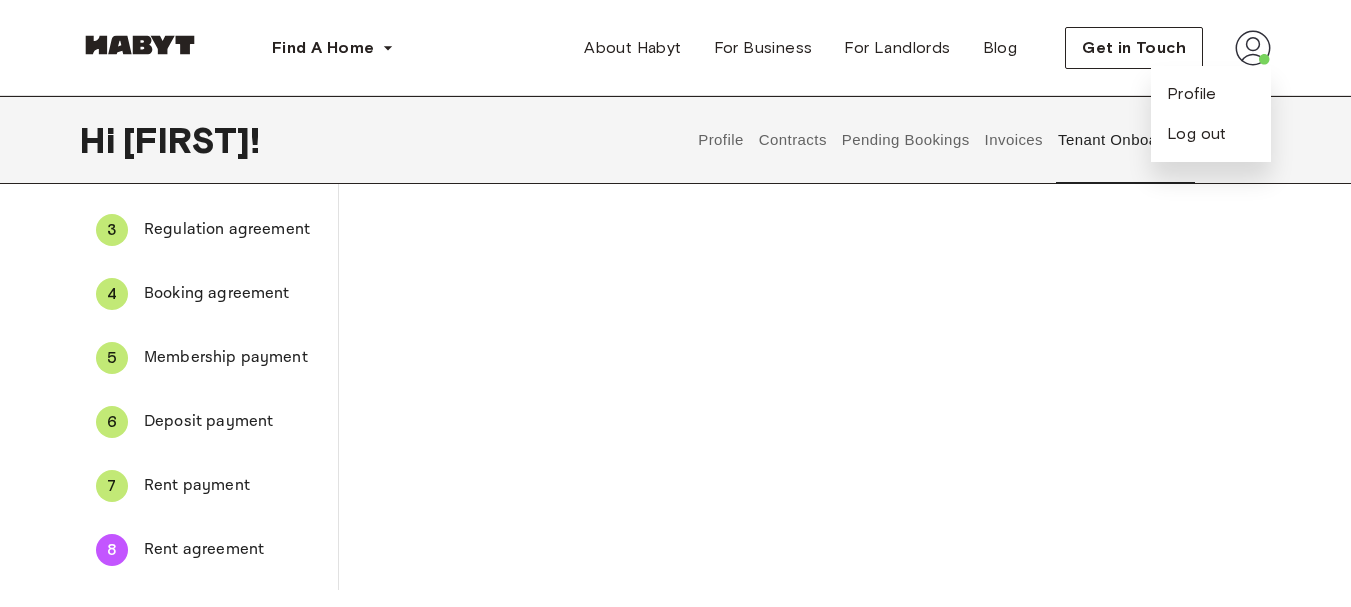 click on "Deposit payment" at bounding box center (233, 422) 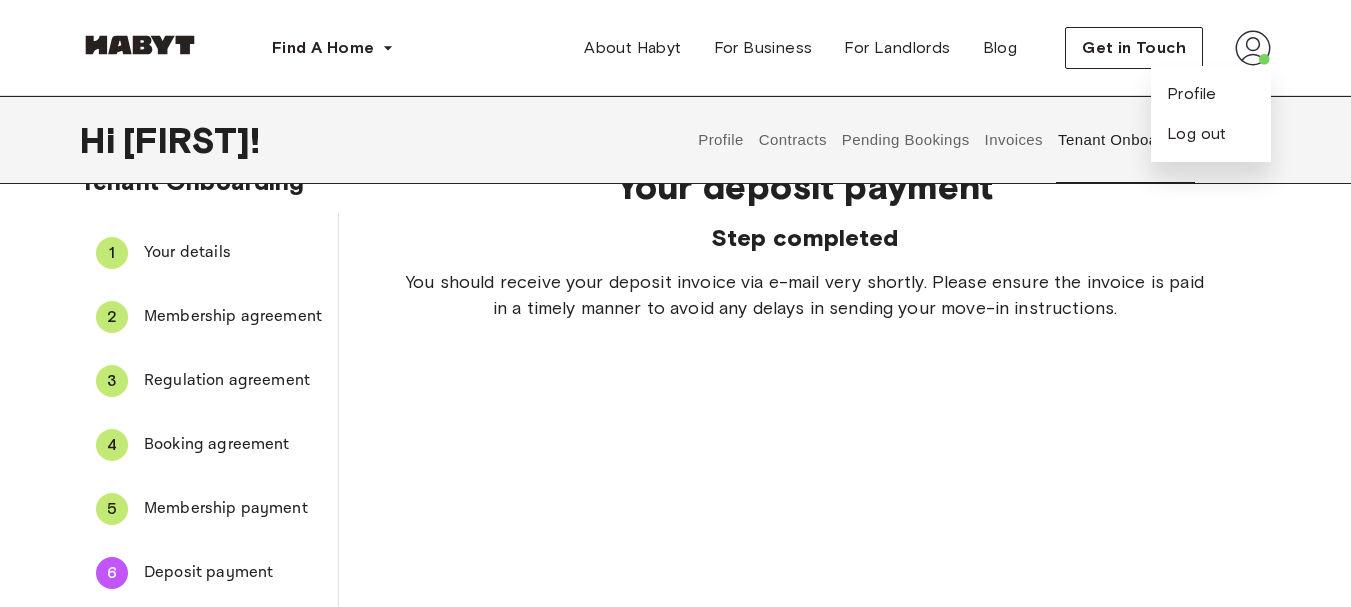 scroll, scrollTop: 0, scrollLeft: 0, axis: both 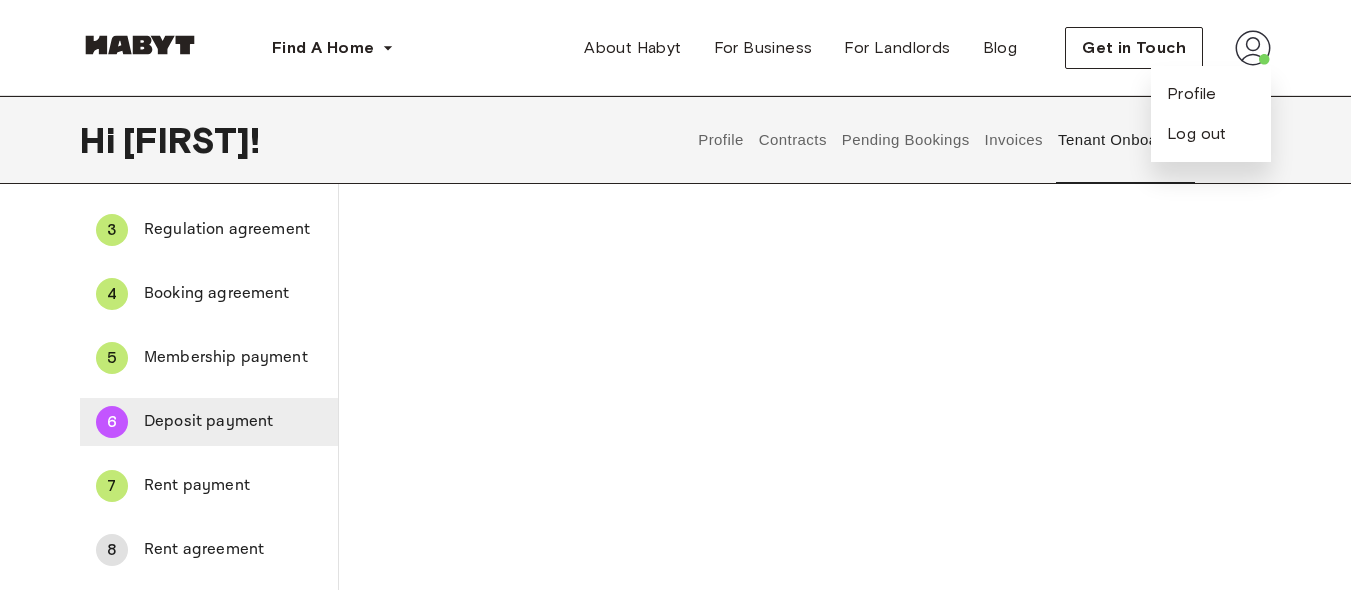 click on "Deposit payment" at bounding box center (233, 422) 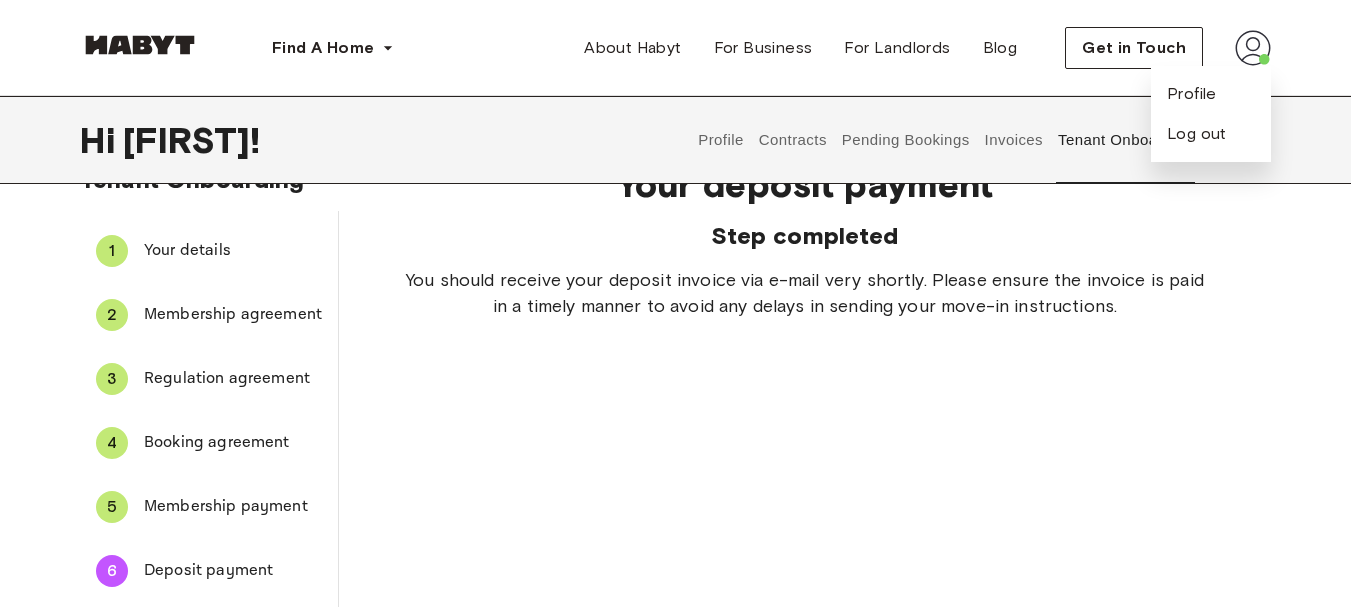 scroll, scrollTop: 0, scrollLeft: 0, axis: both 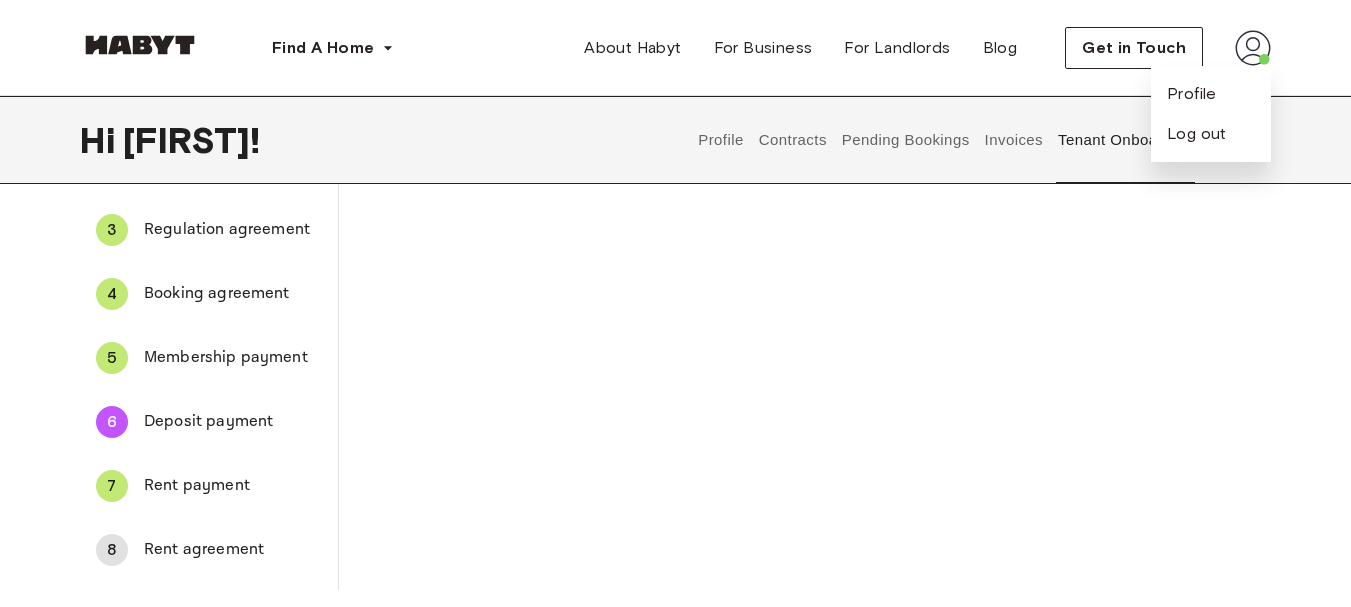 click on "Rent agreement" at bounding box center (233, 550) 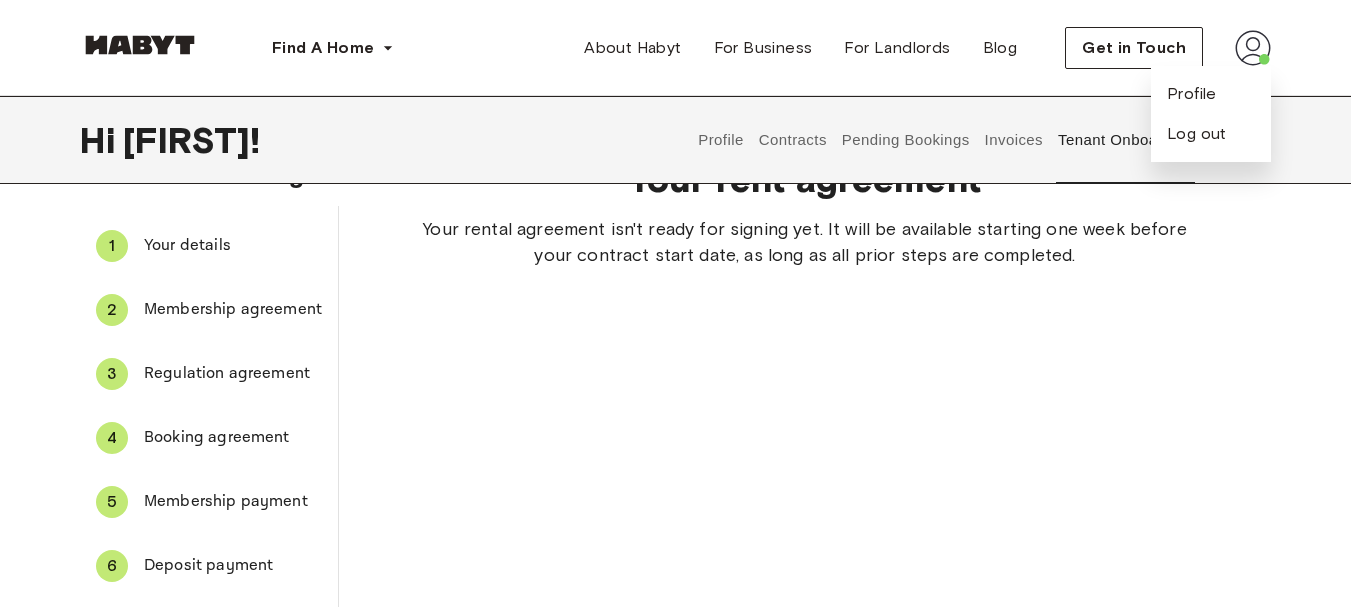scroll, scrollTop: 0, scrollLeft: 0, axis: both 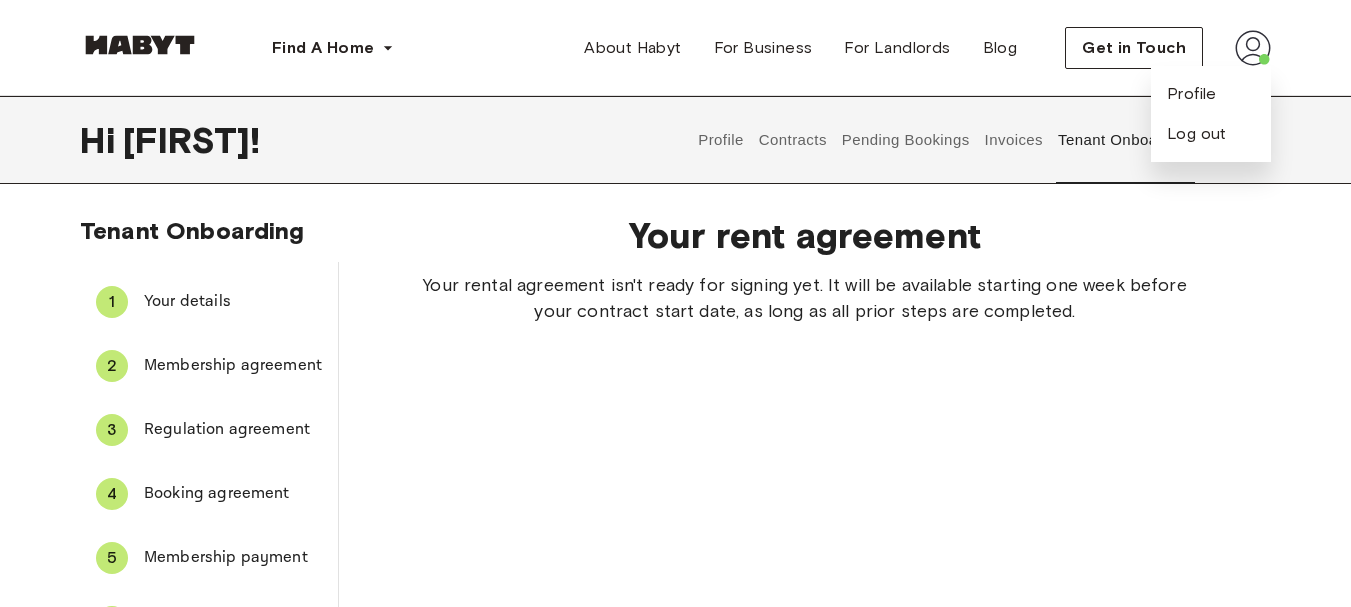 click on "Your rent agreement Your rental agreement isn't ready for signing yet. It will be available starting one week before your contract start date, as long as all prior steps are completed." at bounding box center [805, 494] 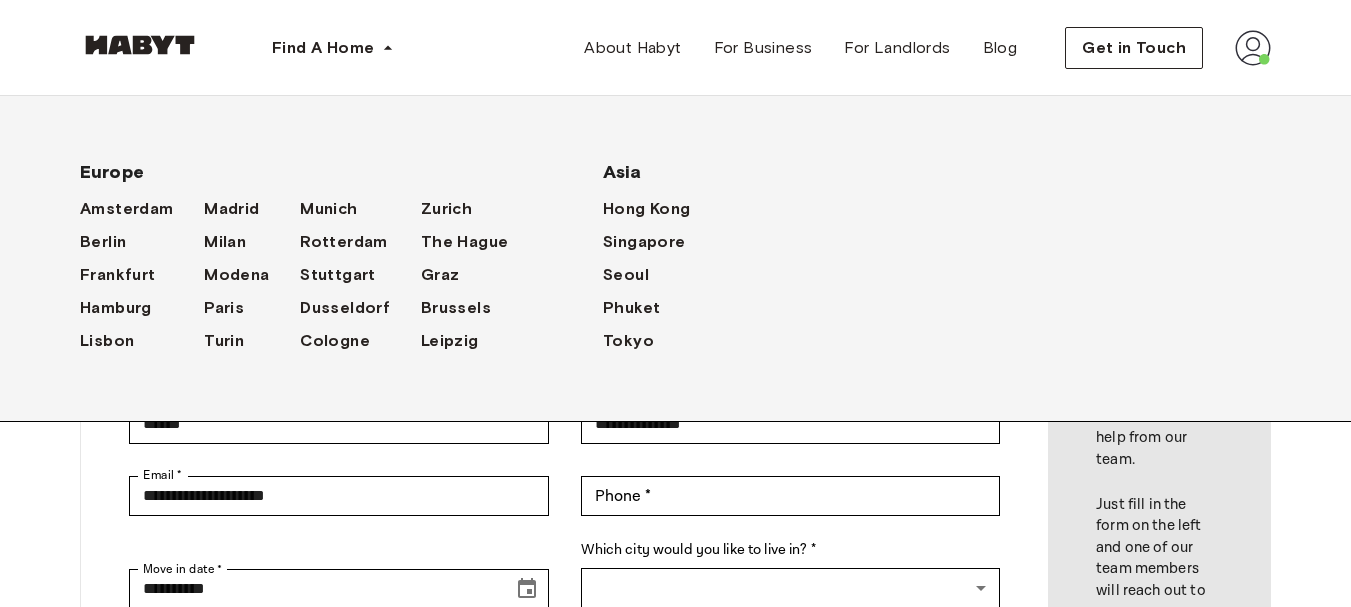 scroll, scrollTop: 0, scrollLeft: 0, axis: both 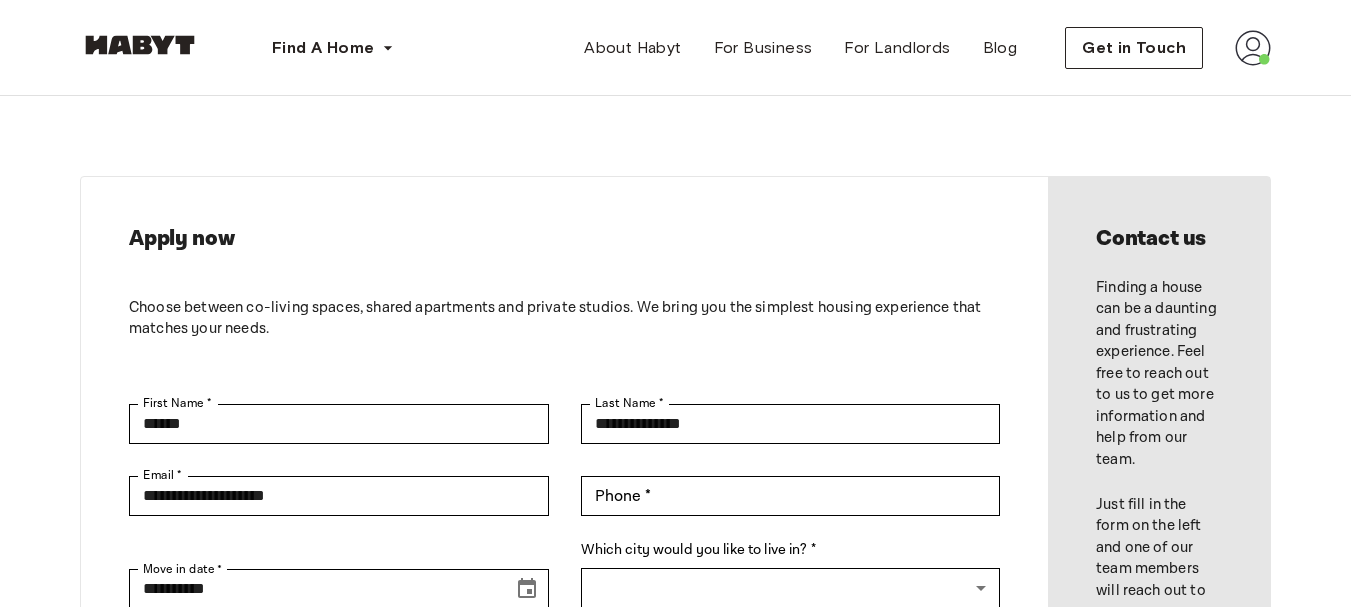 click at bounding box center [1253, 48] 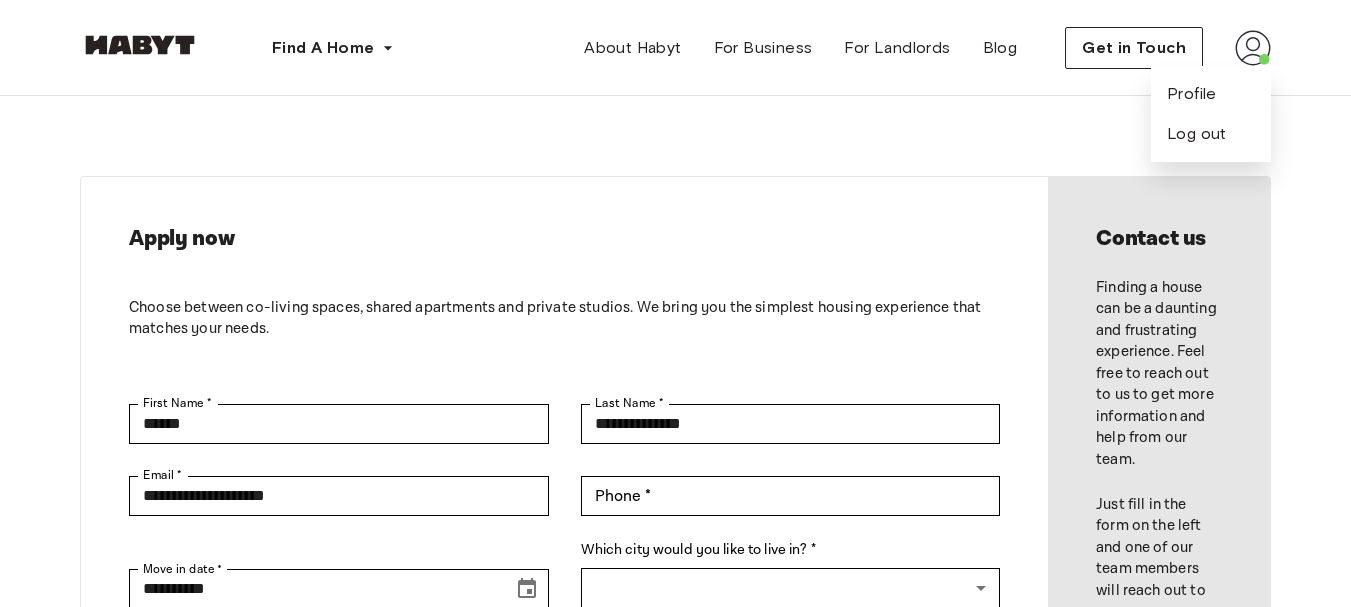 click on "Apply now Choose between co-living spaces, shared apartments and private studios. We bring you the simplest housing experience that matches your needs. First Name * [FIRST] First Name * Last Name * [LAST] Last Name * Email * [EMAIL] Email * Phone * [PHONE] Phone * Move in date   * [DATE] Move in date   * Which city would you like to live in? * ​ ​ I agree with Habyt's Terms of Service and Privacy Policy Apply now" at bounding box center [564, 454] 